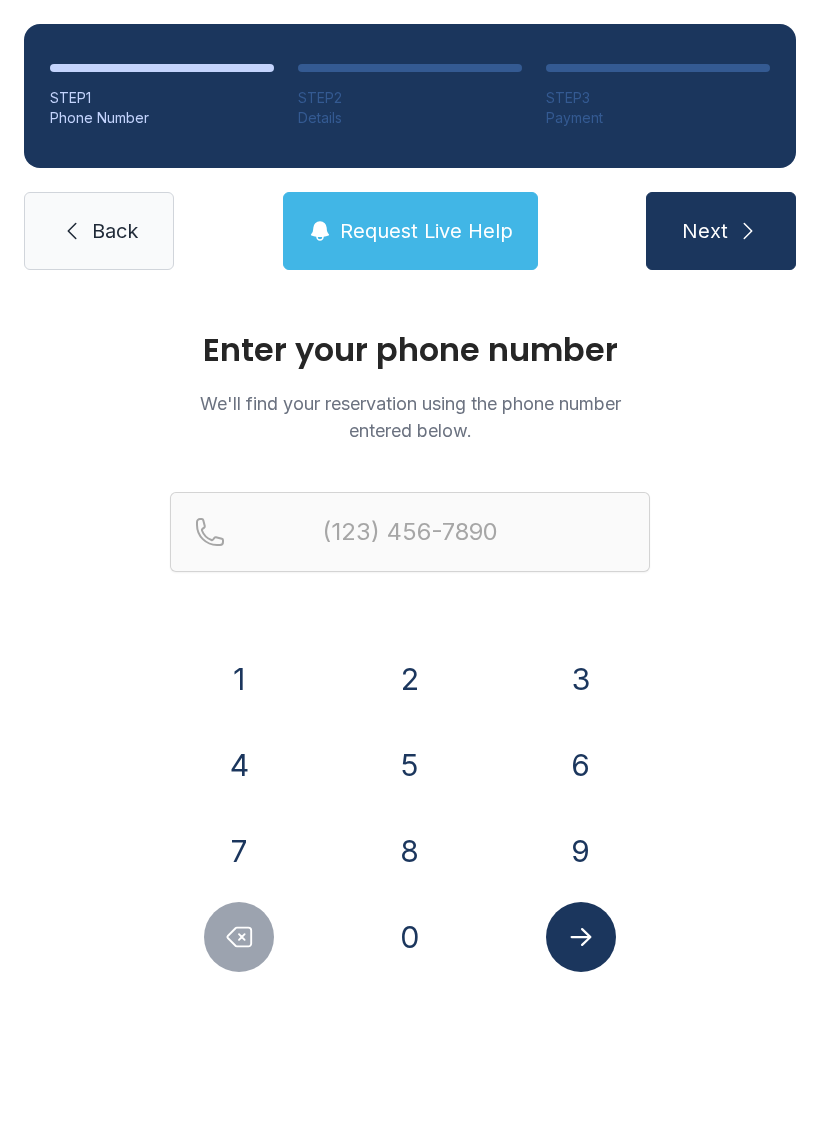 scroll, scrollTop: 0, scrollLeft: 0, axis: both 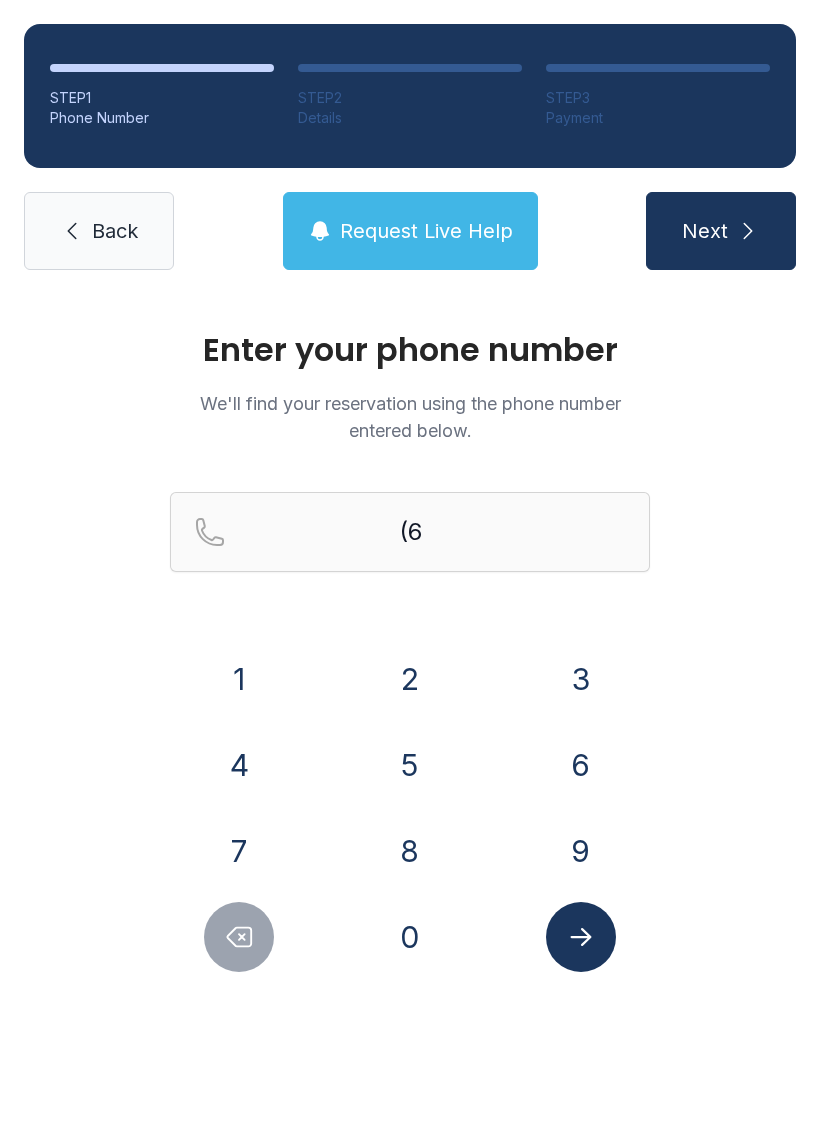 click on "0" at bounding box center [239, 679] 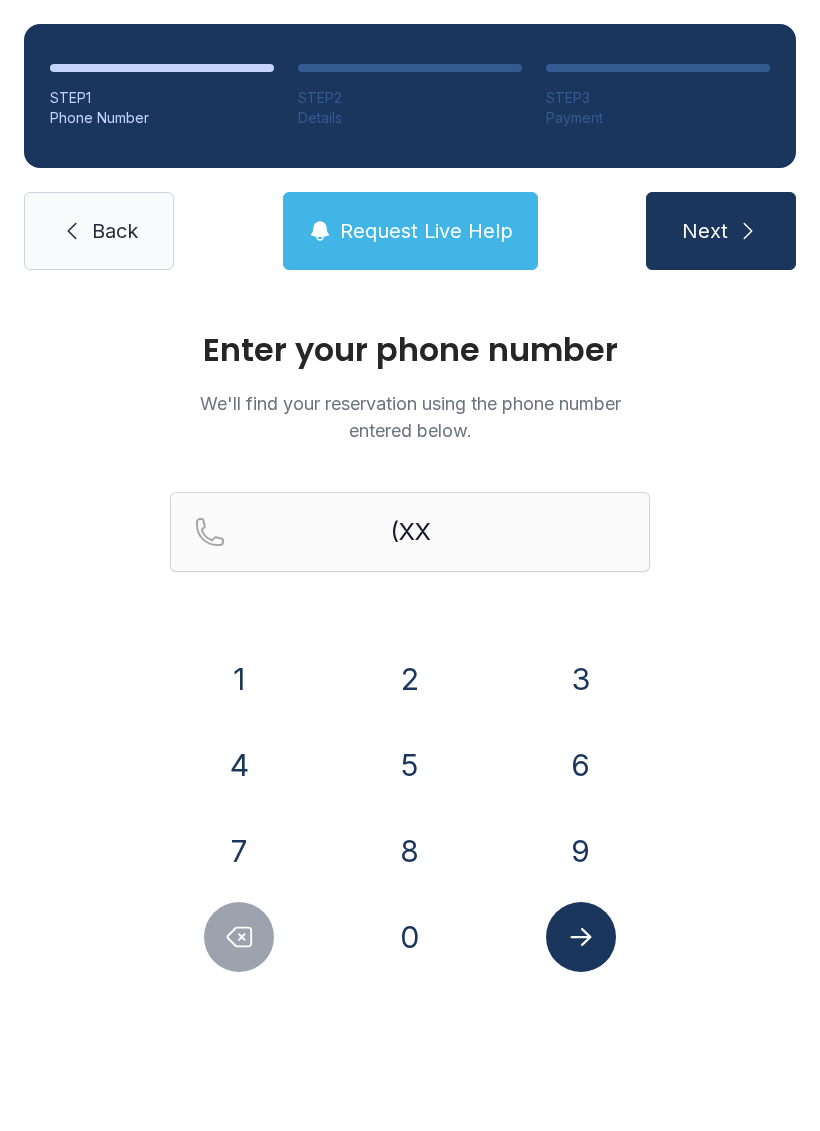 click on "9" at bounding box center [580, 851] 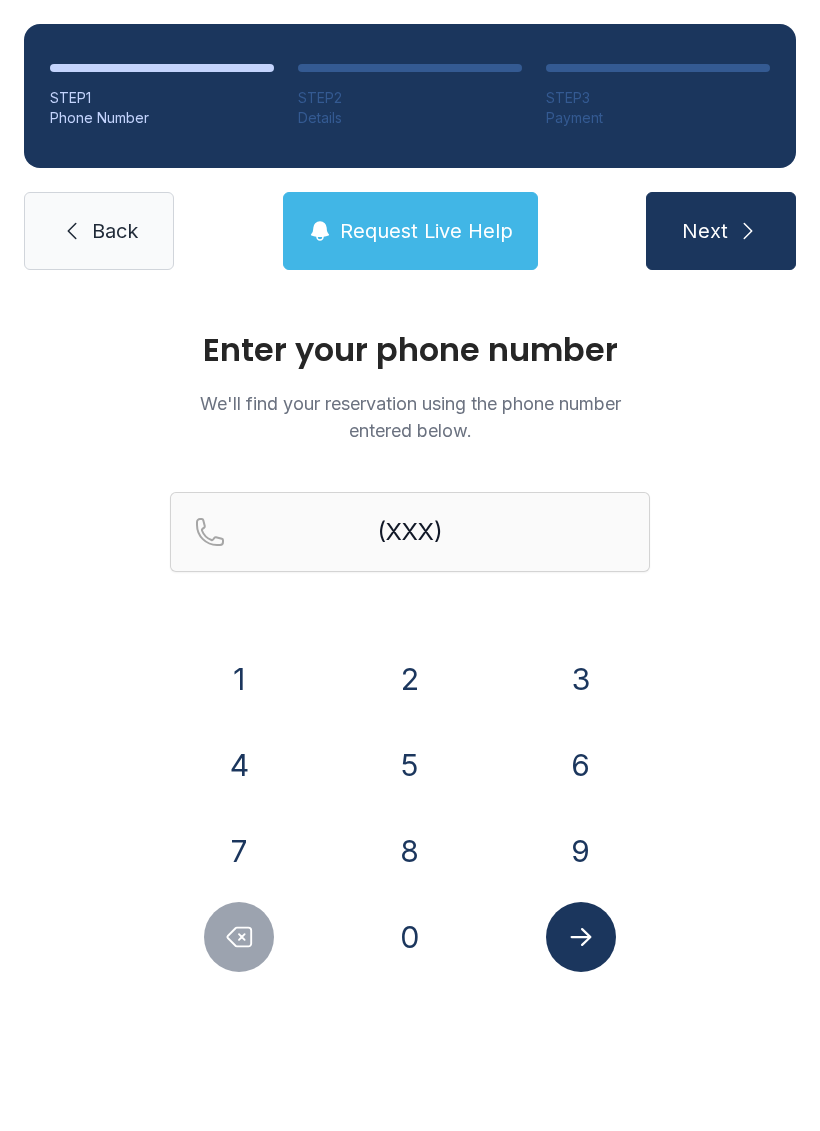 click at bounding box center (240, 937) 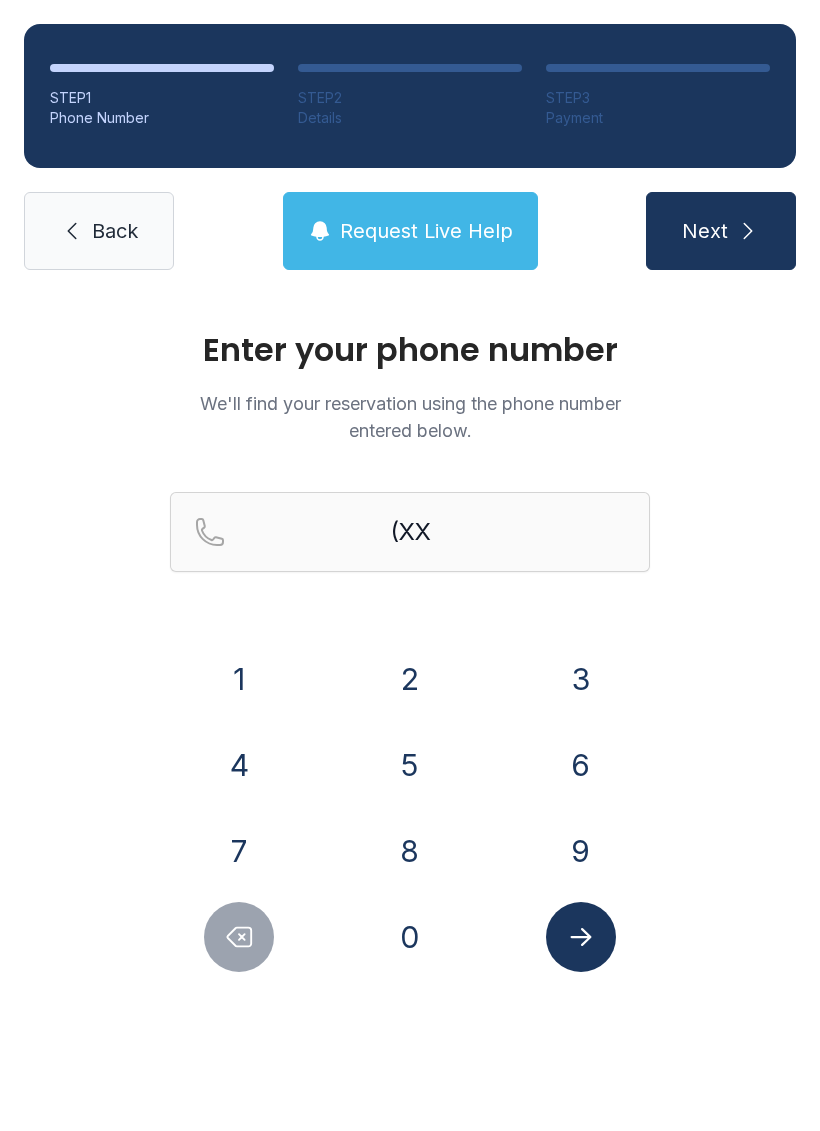 click on "9" at bounding box center (239, 679) 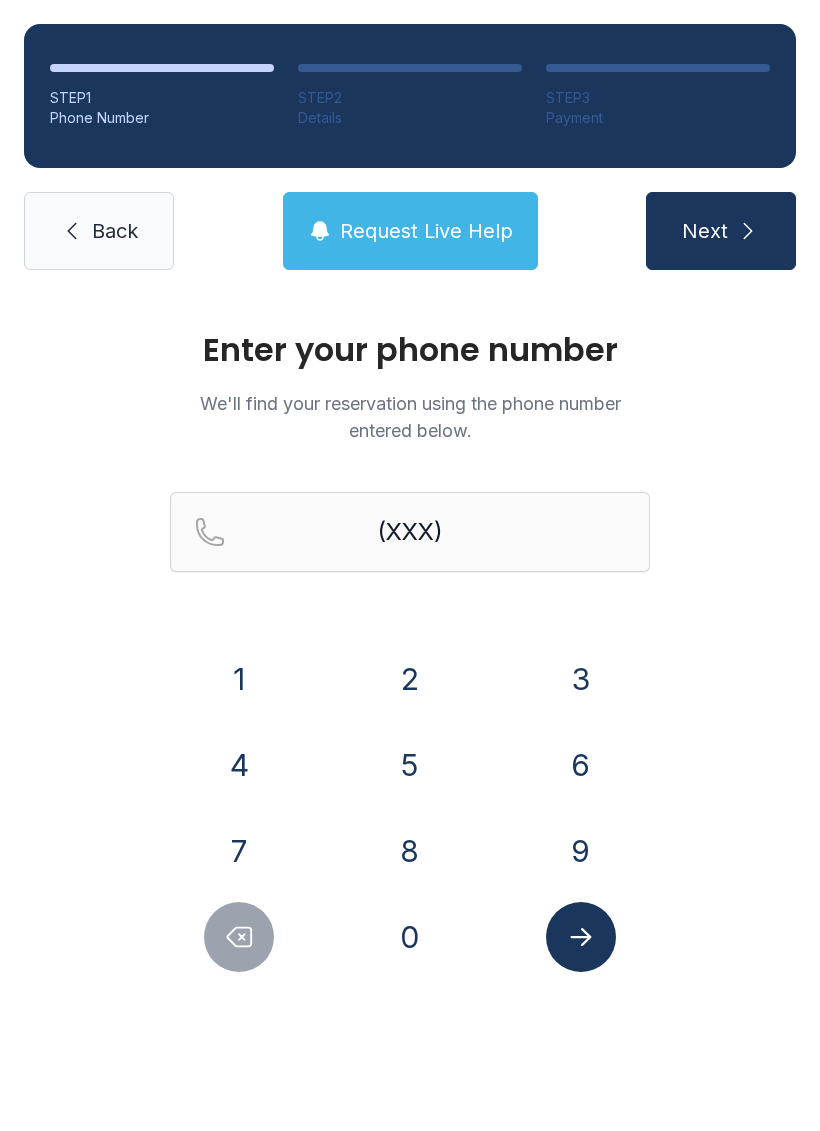 click on "4" at bounding box center (239, 679) 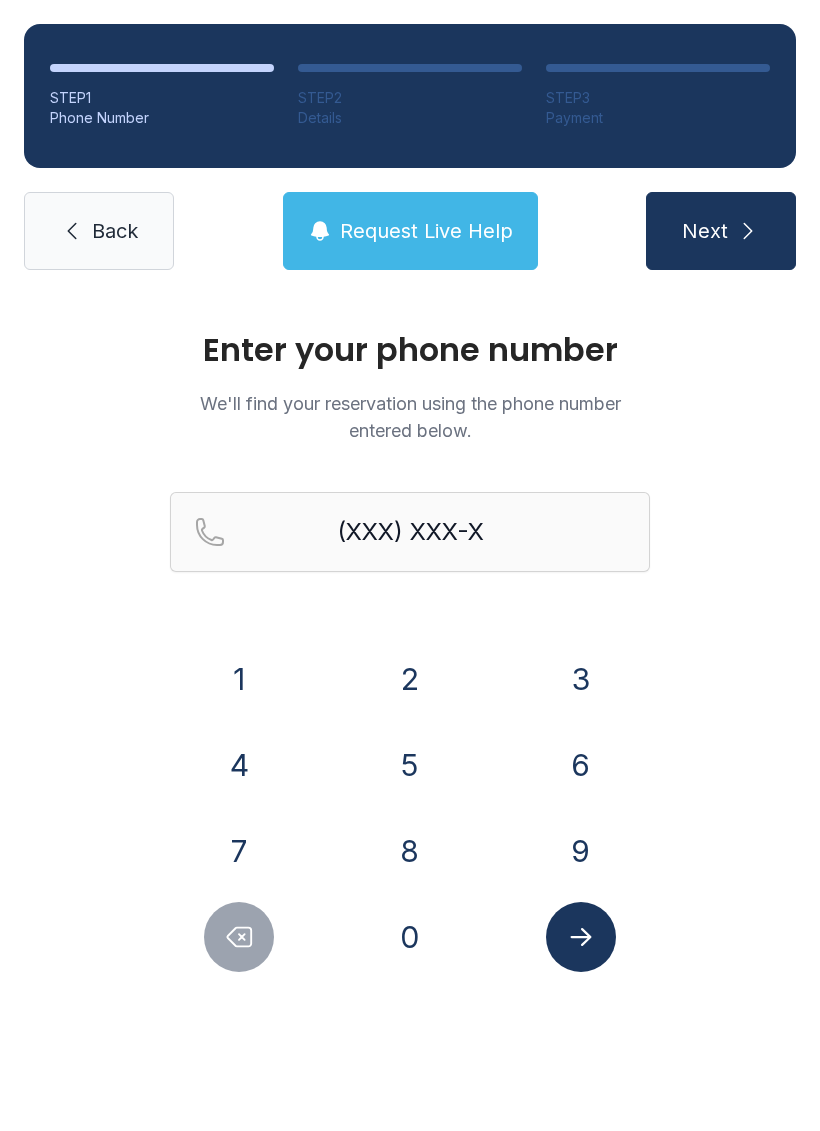 click on "3" at bounding box center [239, 679] 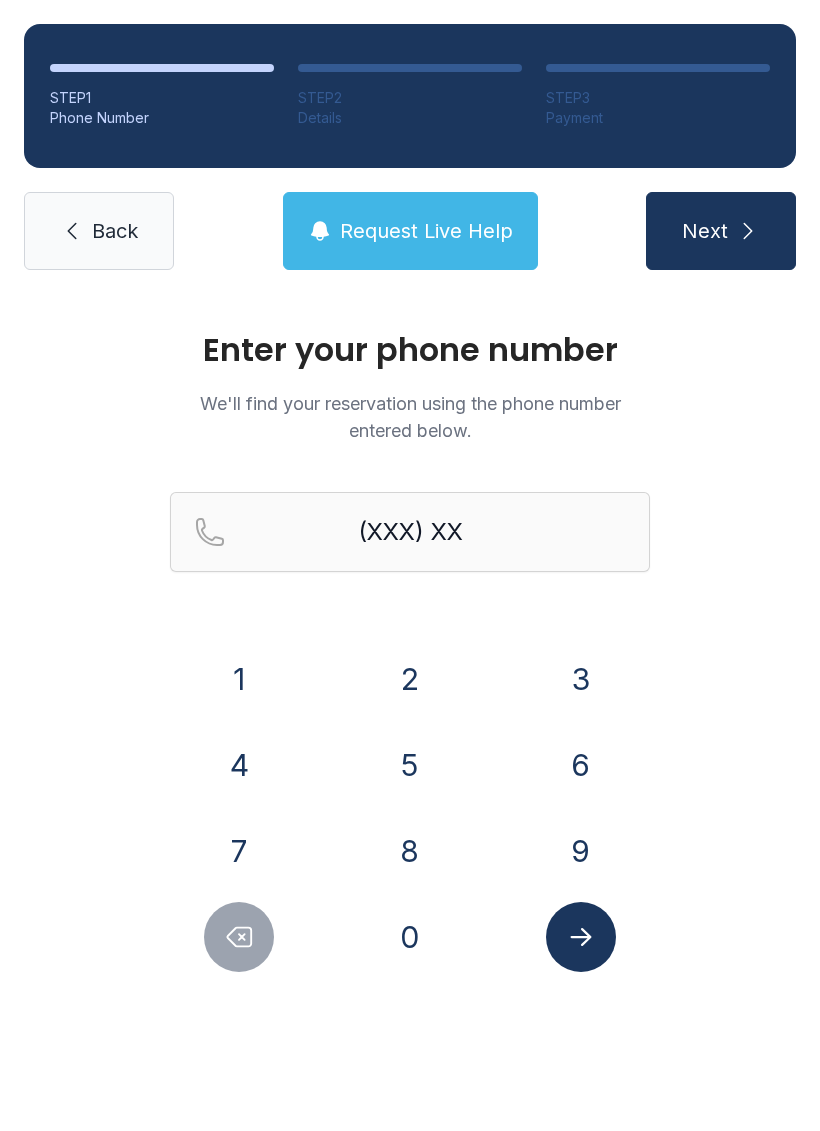 click on "7" at bounding box center [239, 679] 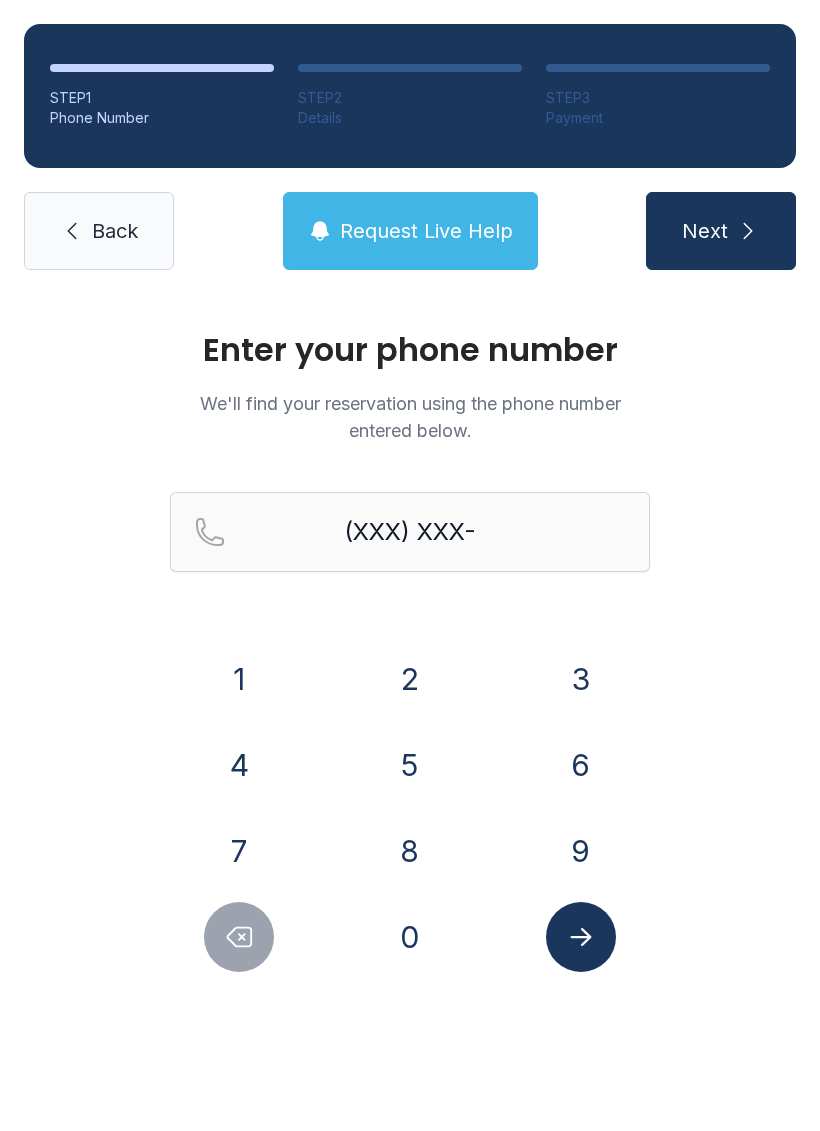 click on "4" at bounding box center (239, 765) 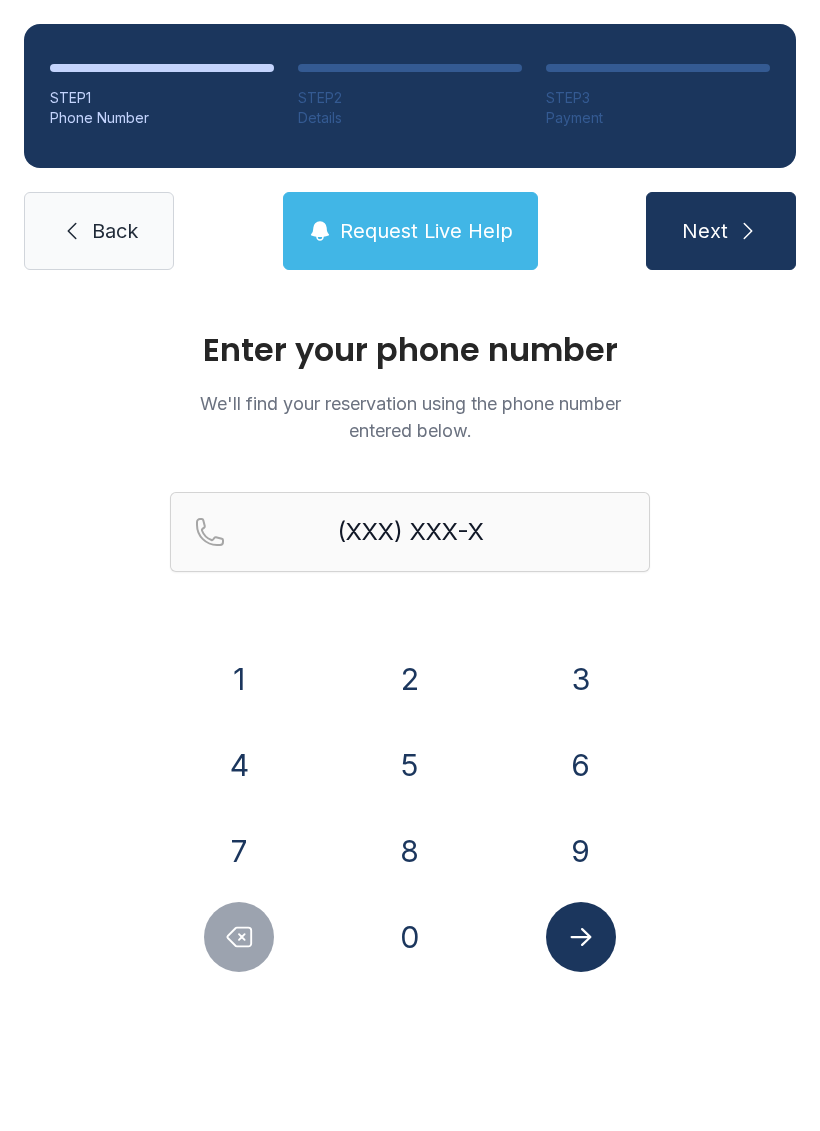 click on "8" at bounding box center [239, 679] 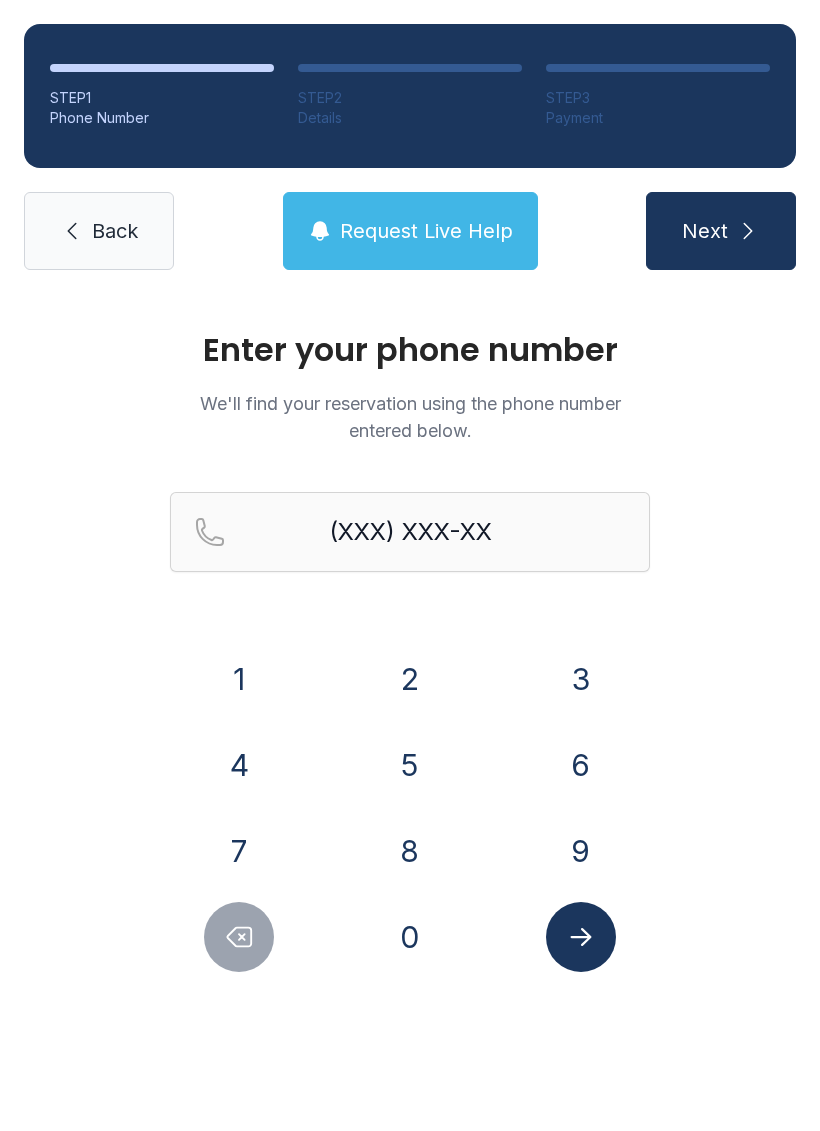 click at bounding box center [239, 937] 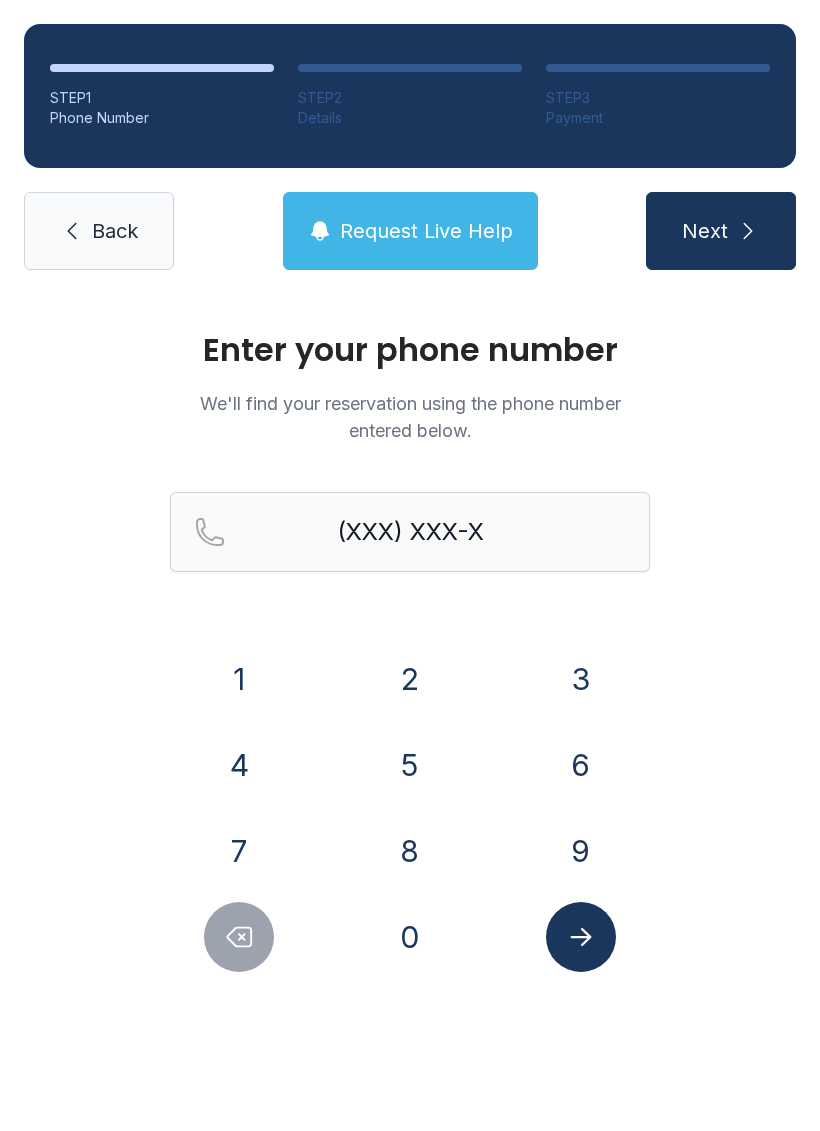 click at bounding box center (239, 937) 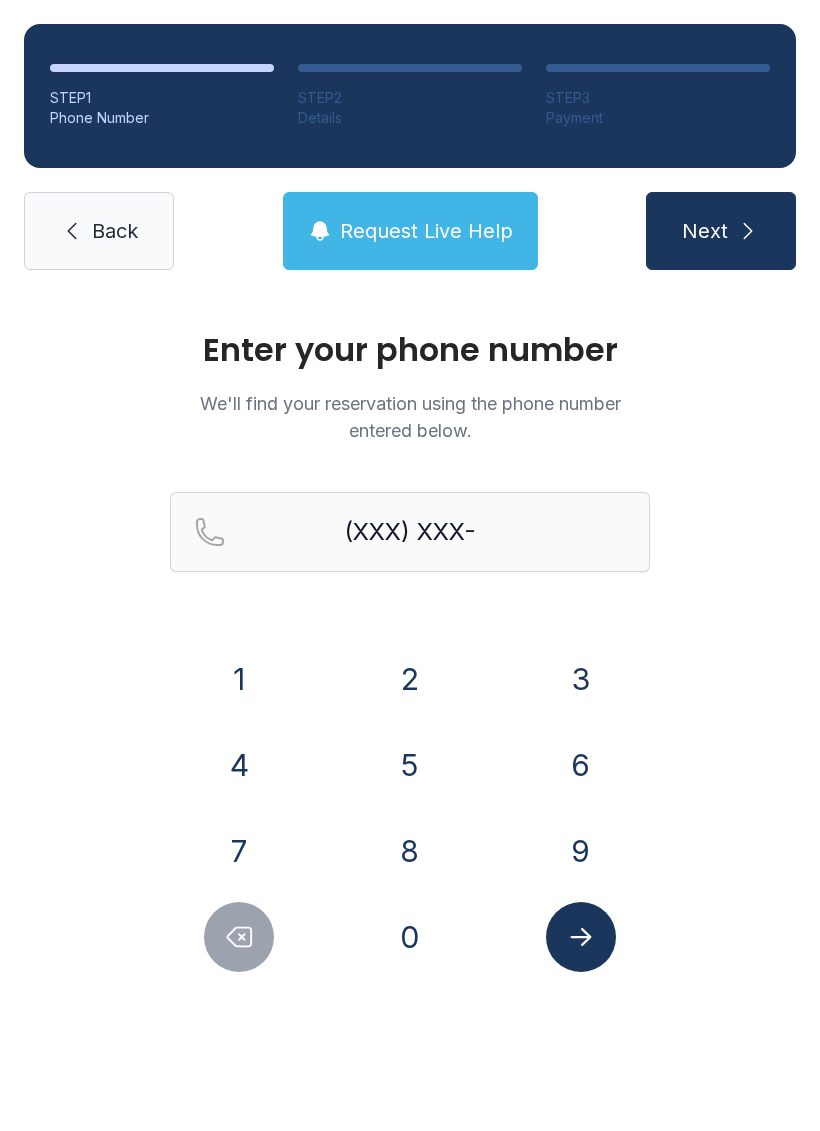 click on "4" at bounding box center [239, 679] 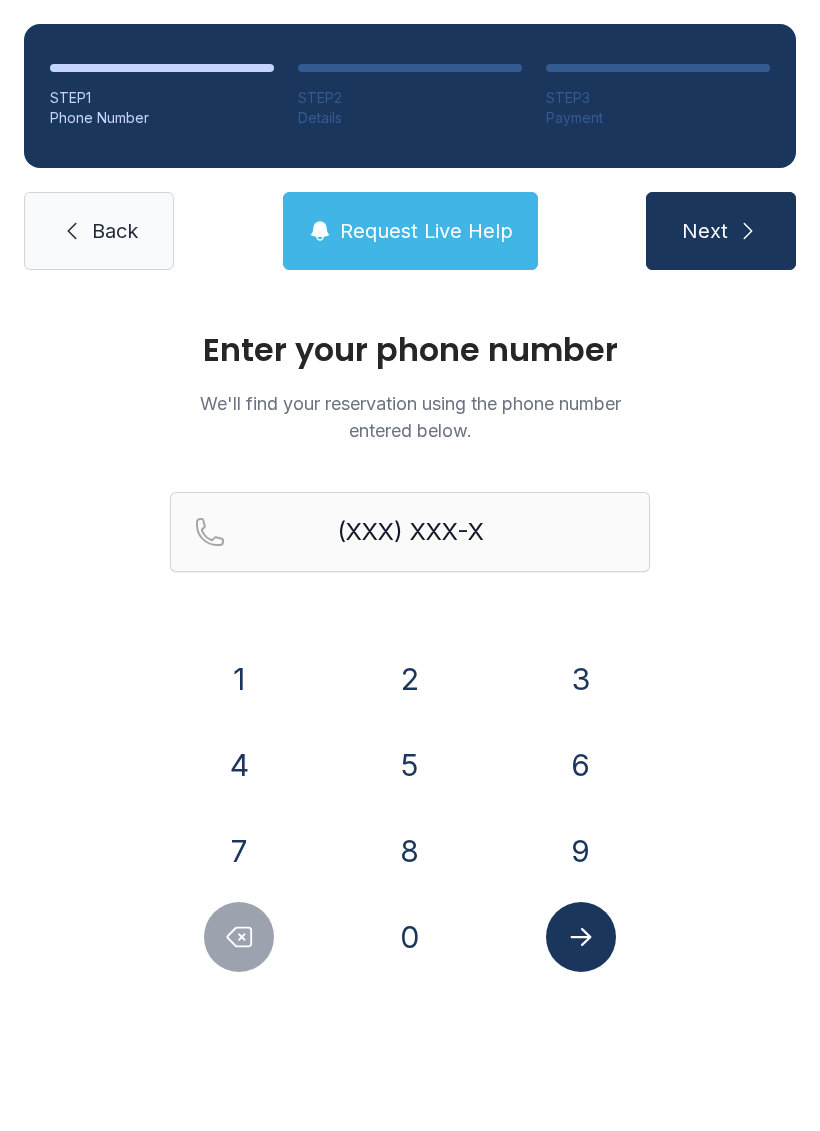 click on "5" at bounding box center (239, 679) 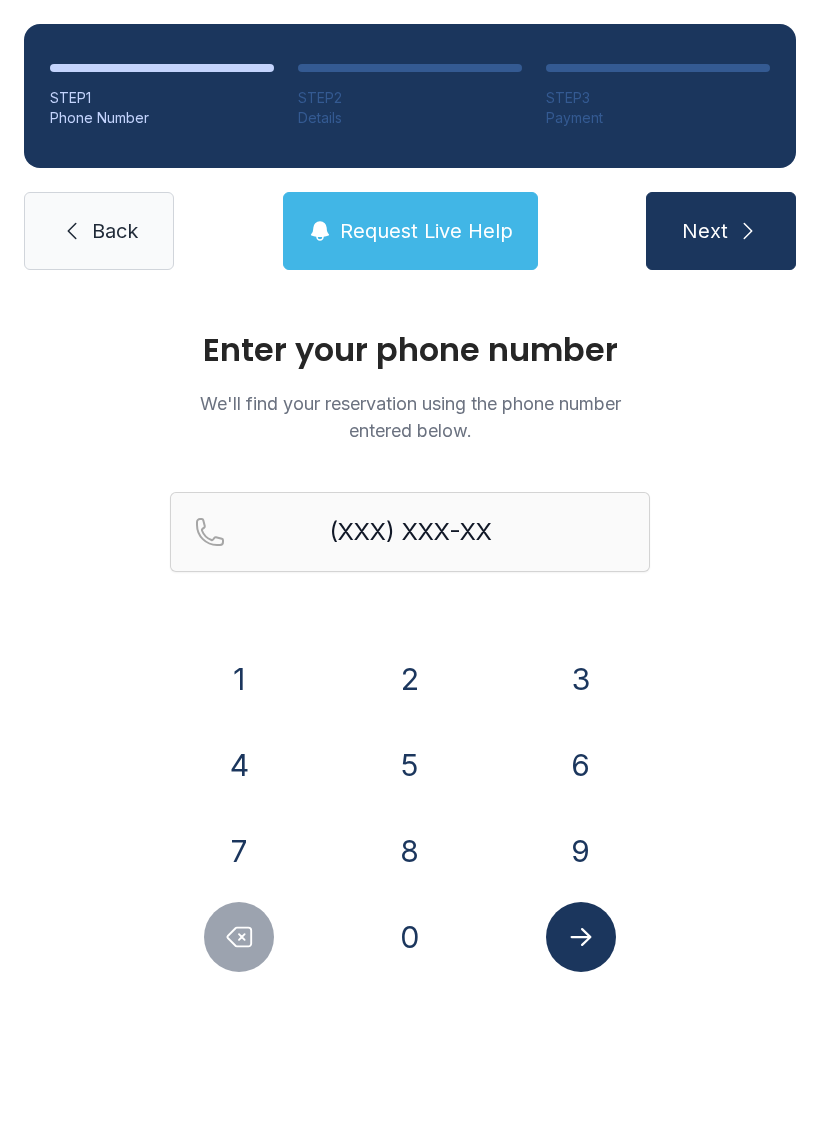 click on "8" at bounding box center [239, 679] 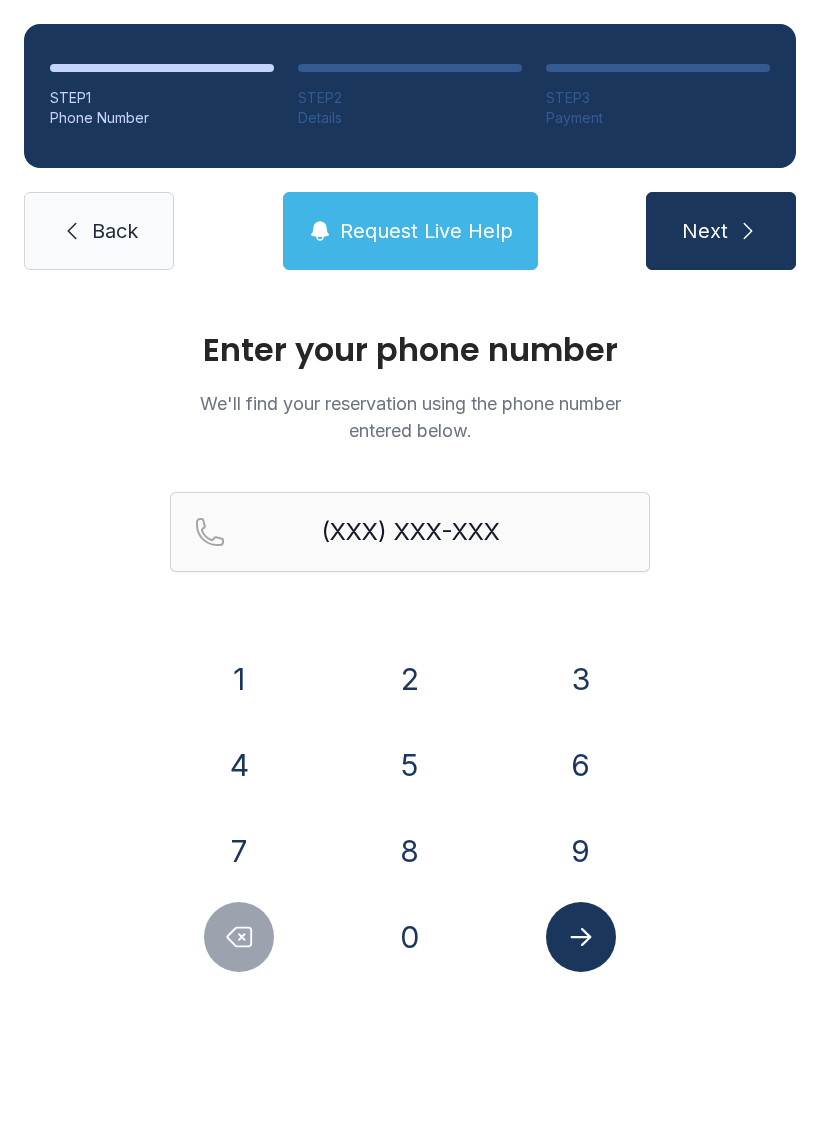 click on "0" at bounding box center (239, 679) 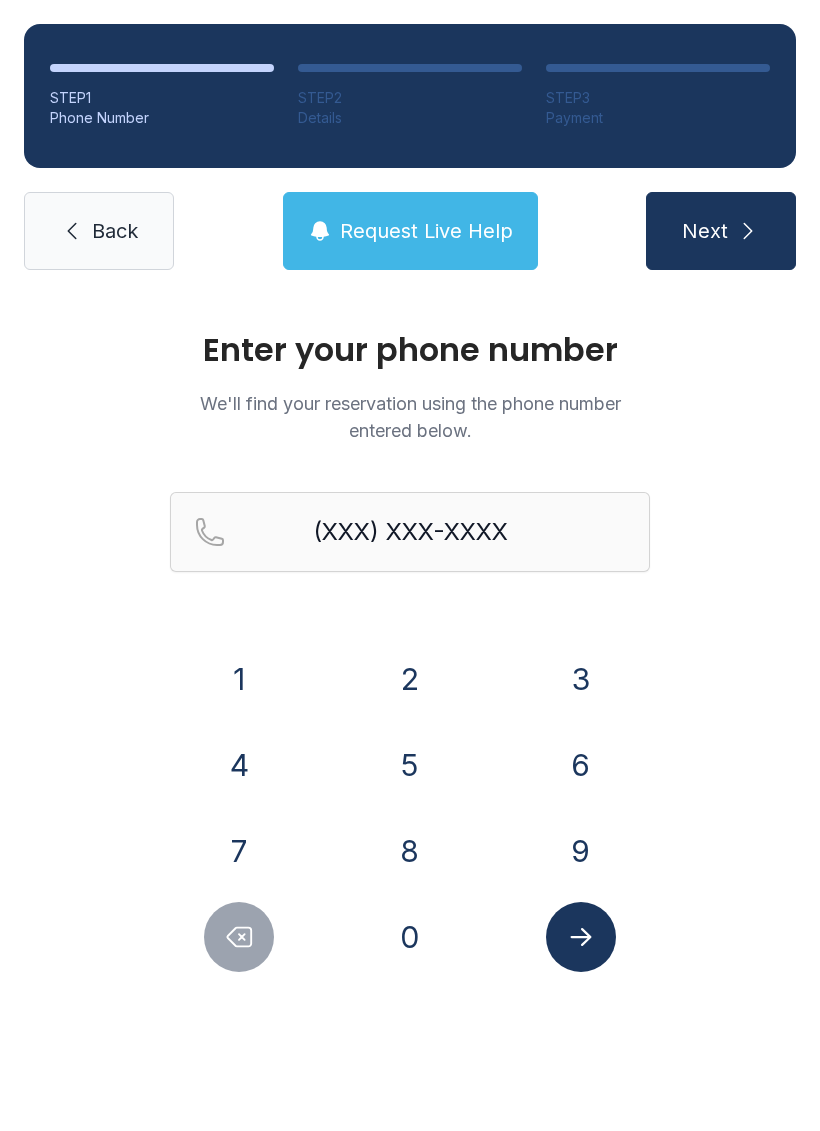 click at bounding box center [581, 937] 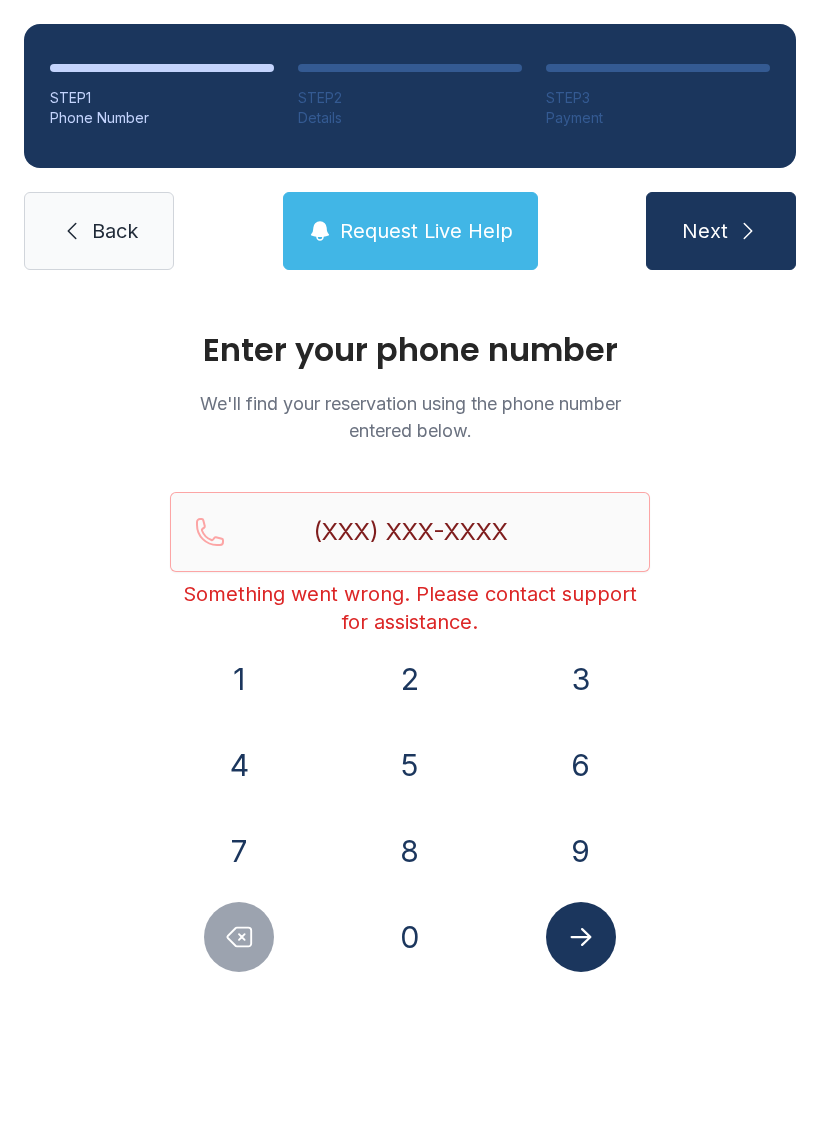 click on "Back" at bounding box center [115, 231] 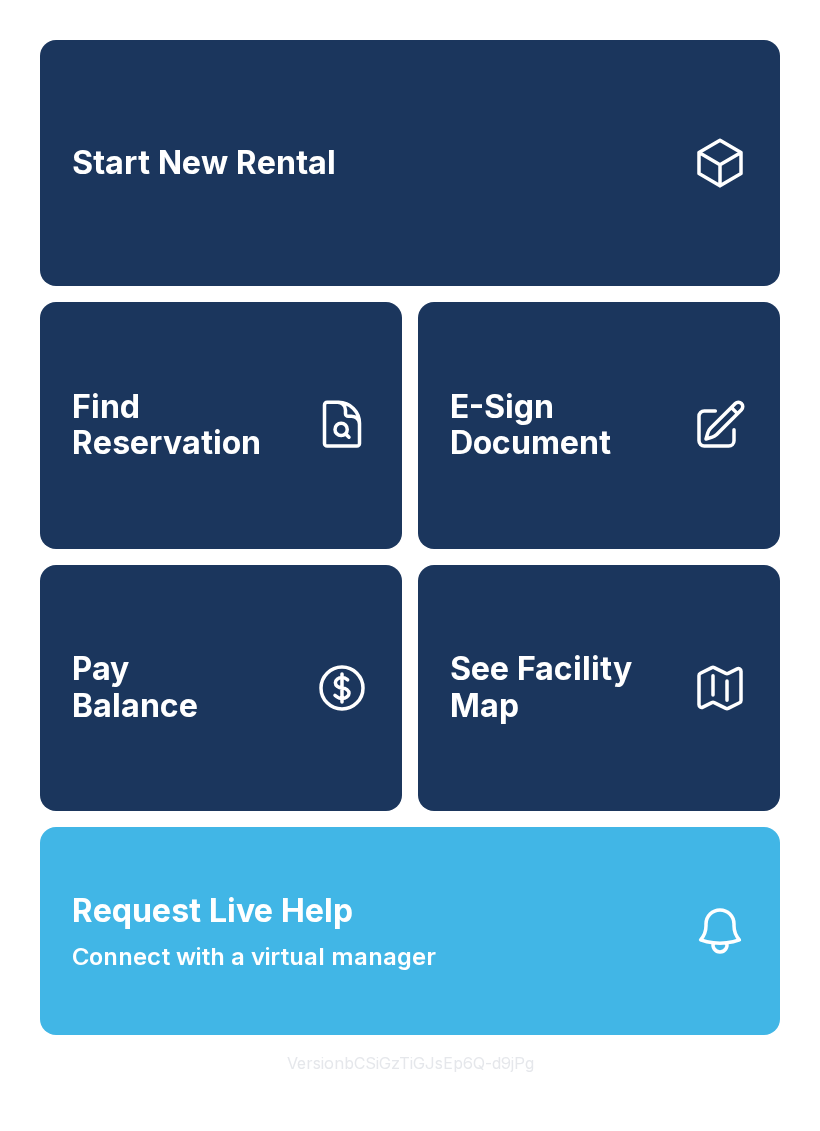 click on "Find Reservation" at bounding box center [221, 425] 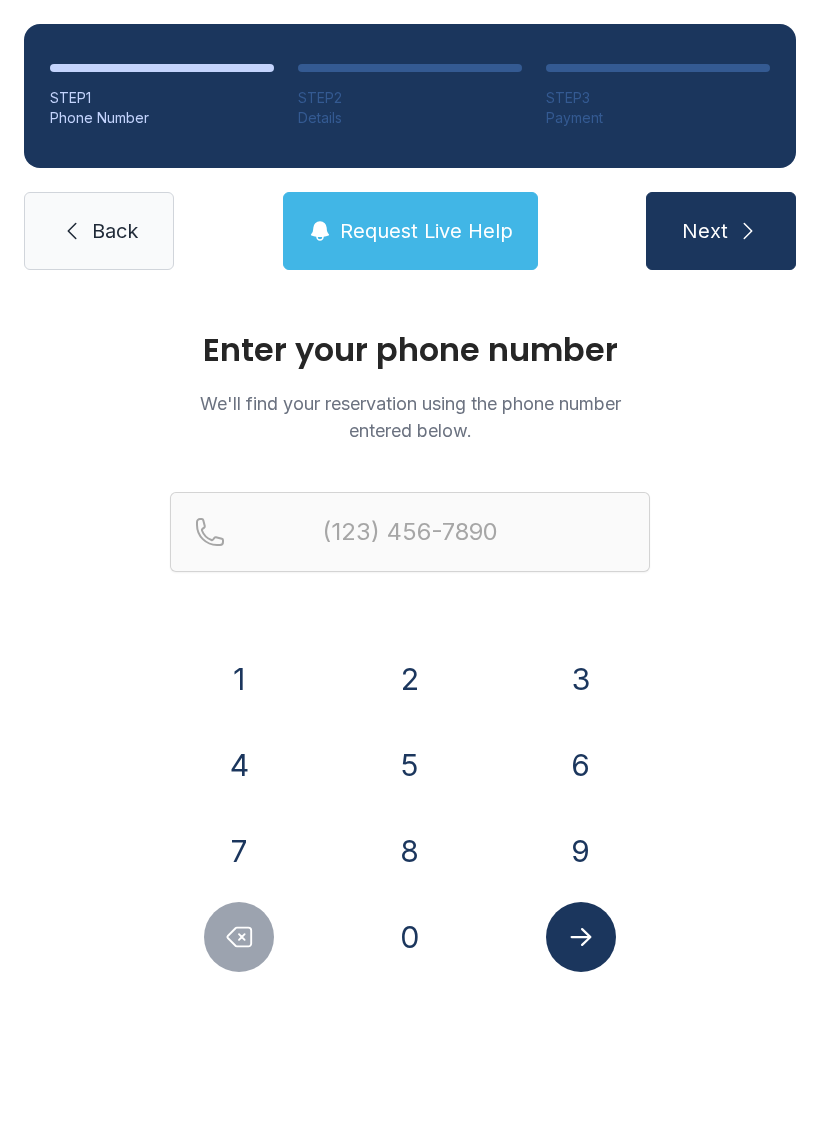 click on "7" at bounding box center (239, 679) 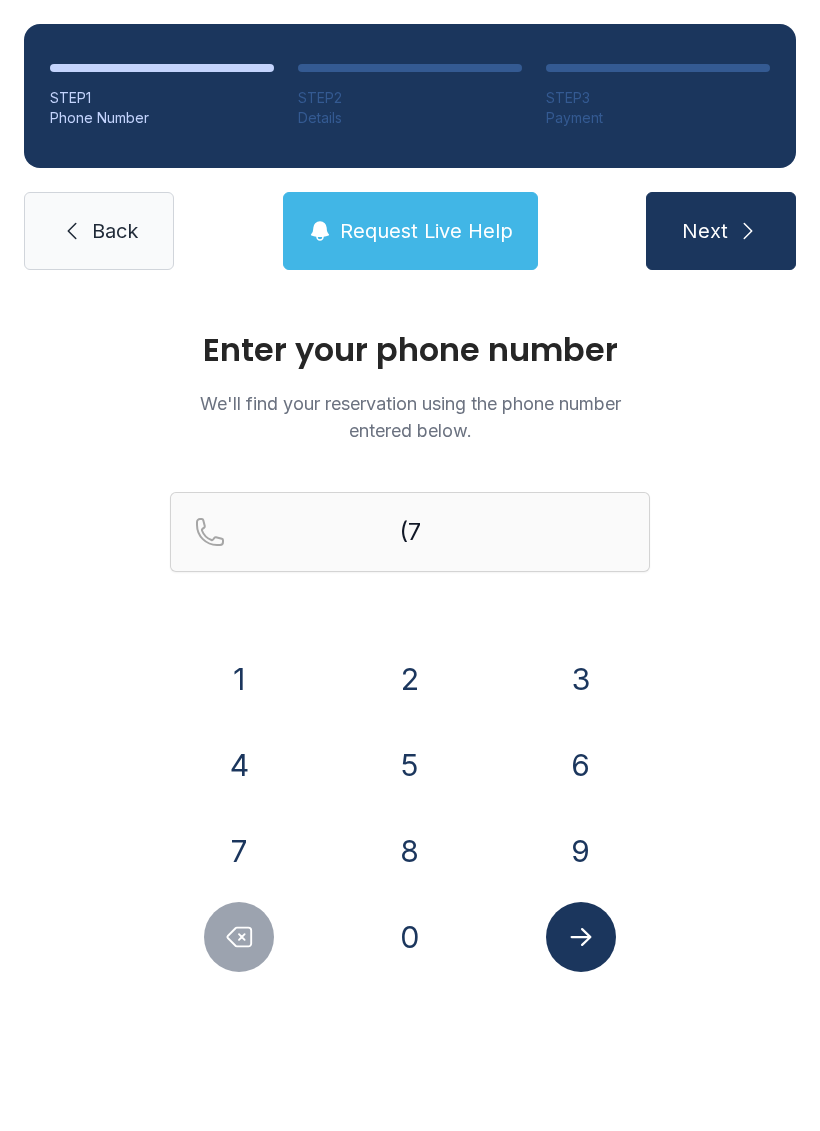 click on "3" at bounding box center [239, 679] 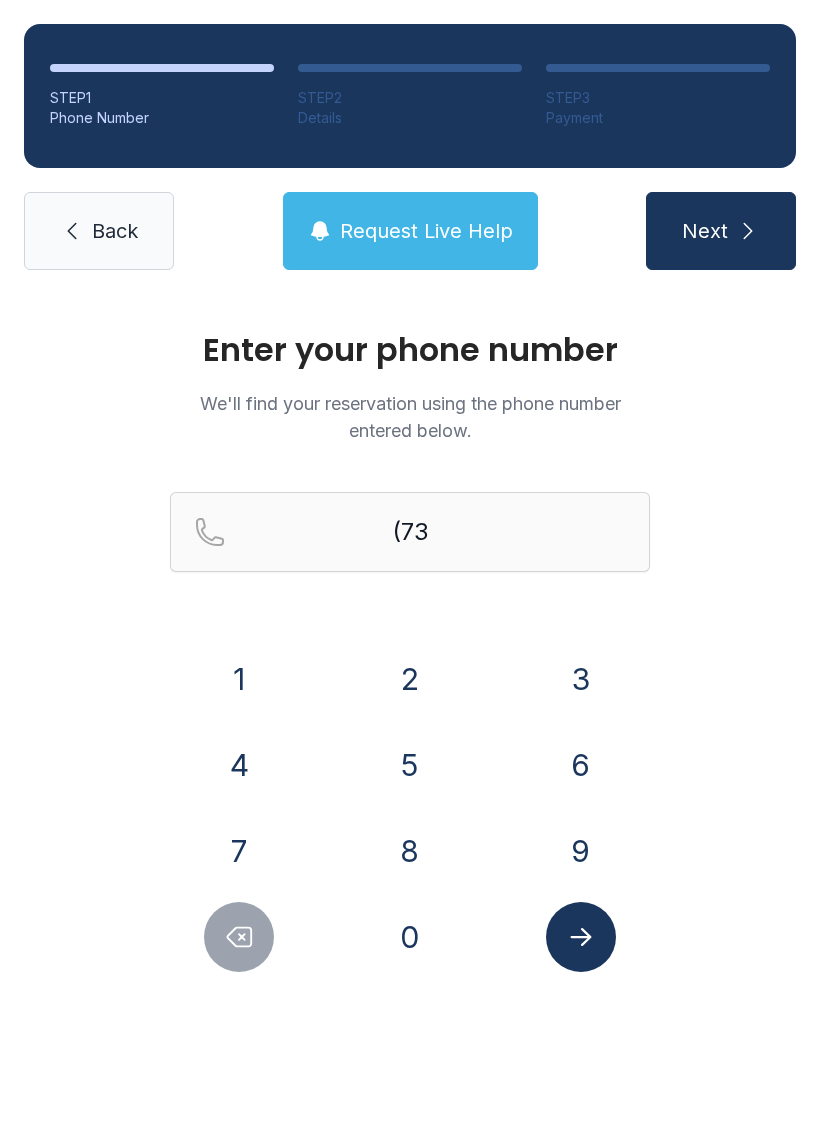 click at bounding box center [239, 937] 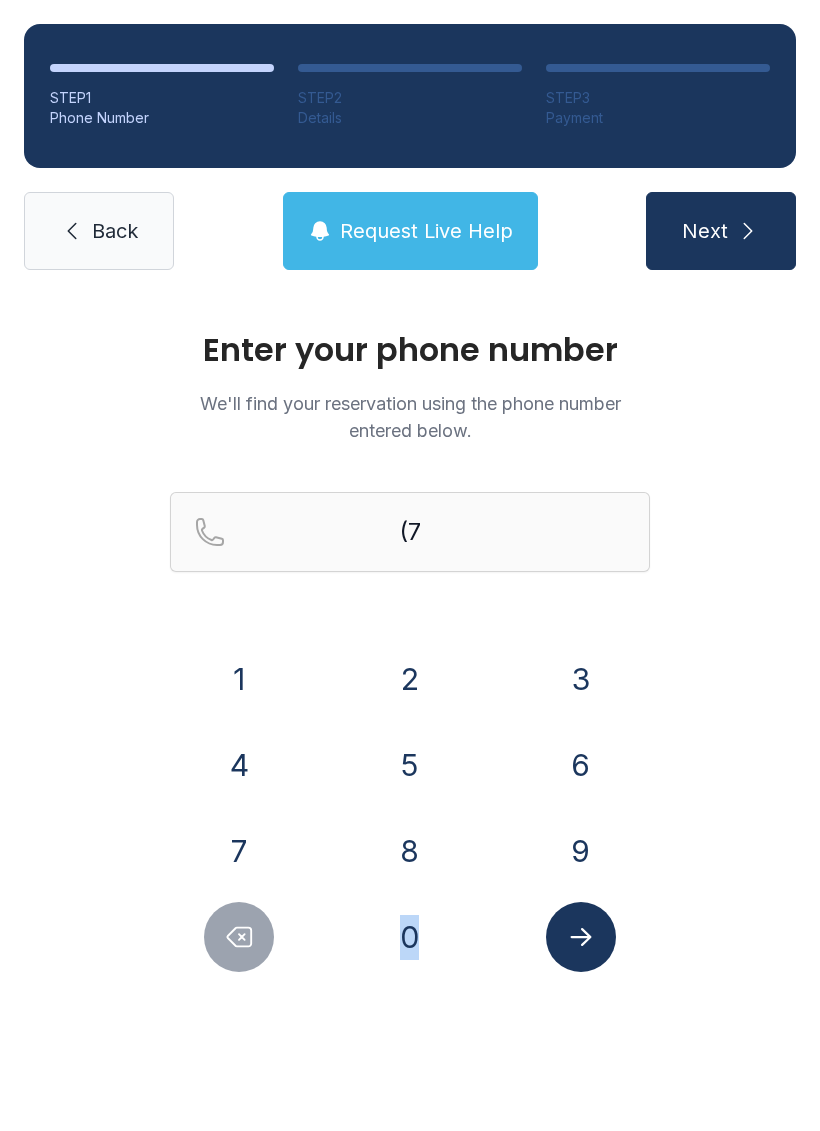 click at bounding box center [239, 937] 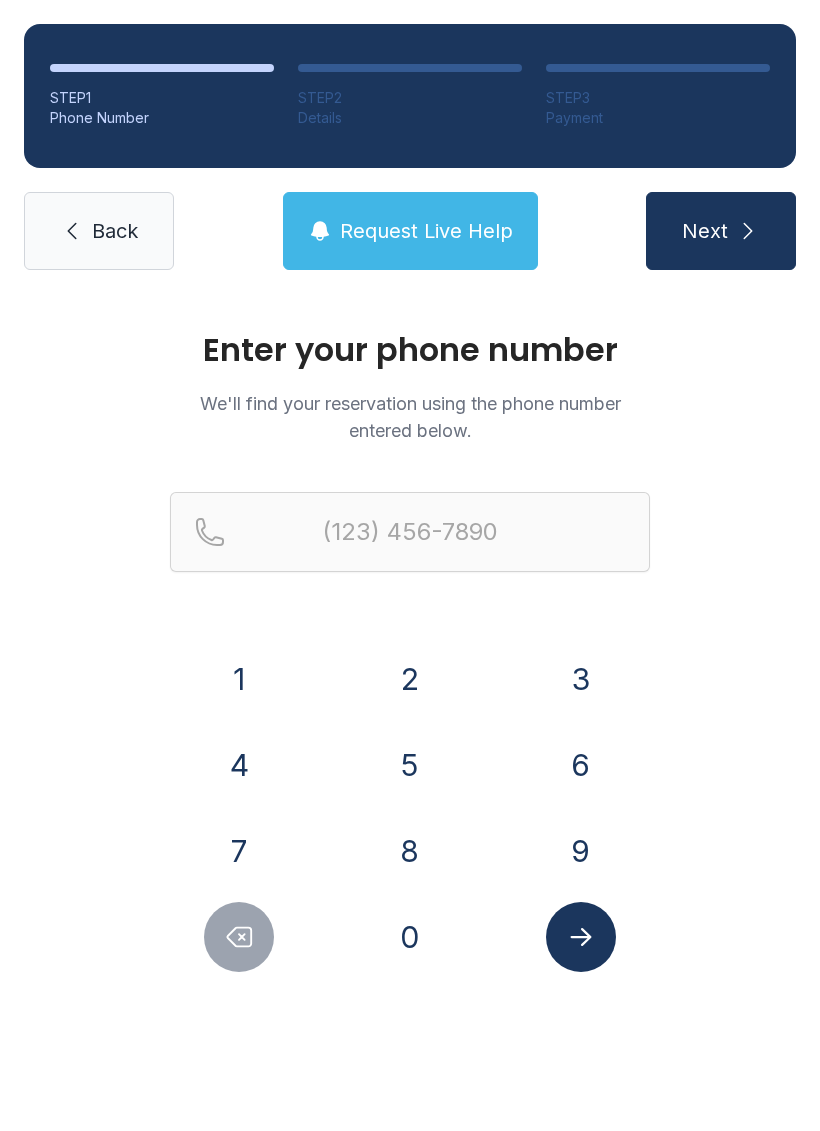 click on "6" at bounding box center (239, 679) 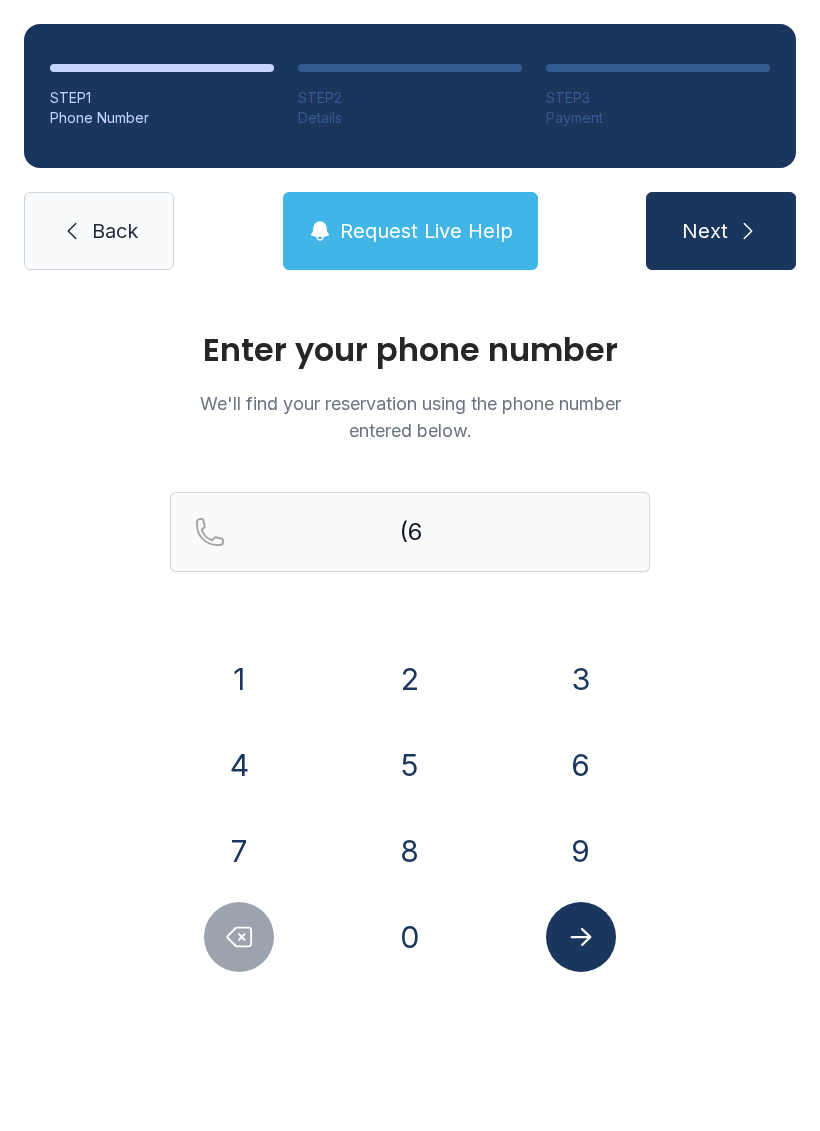 click on "0" at bounding box center [239, 679] 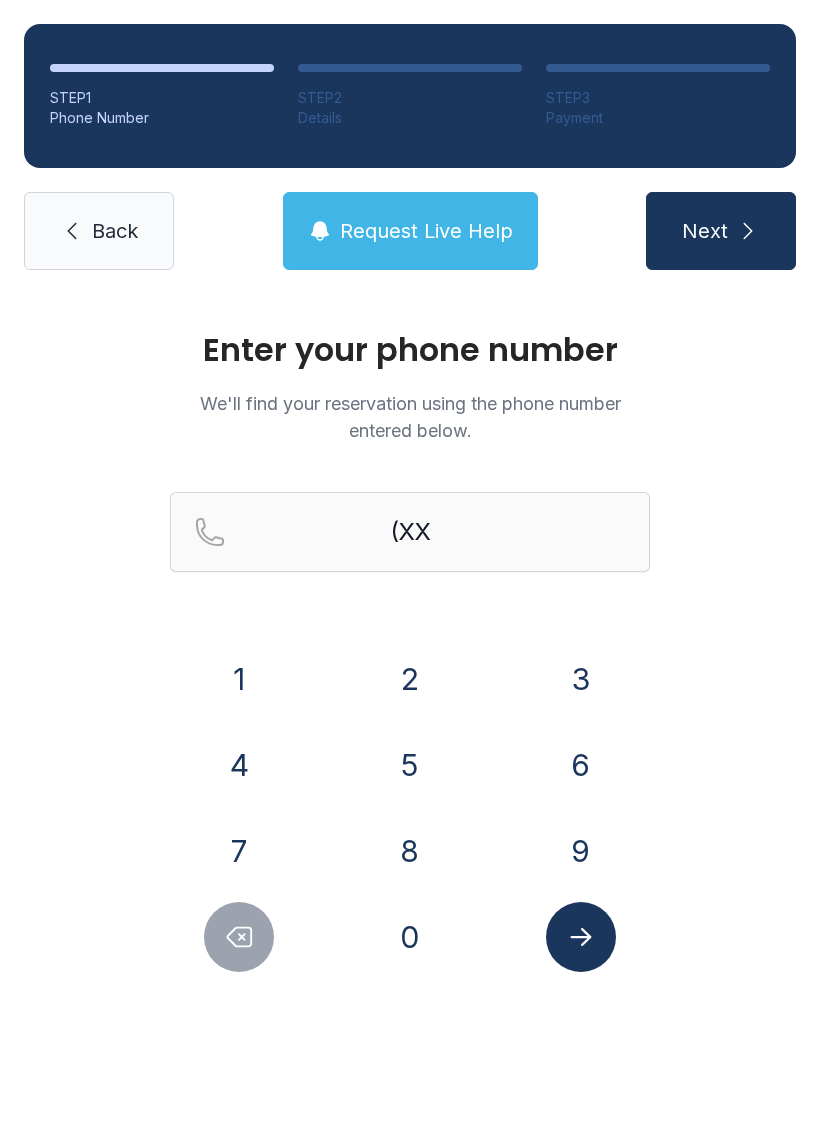 click on "9" at bounding box center (239, 679) 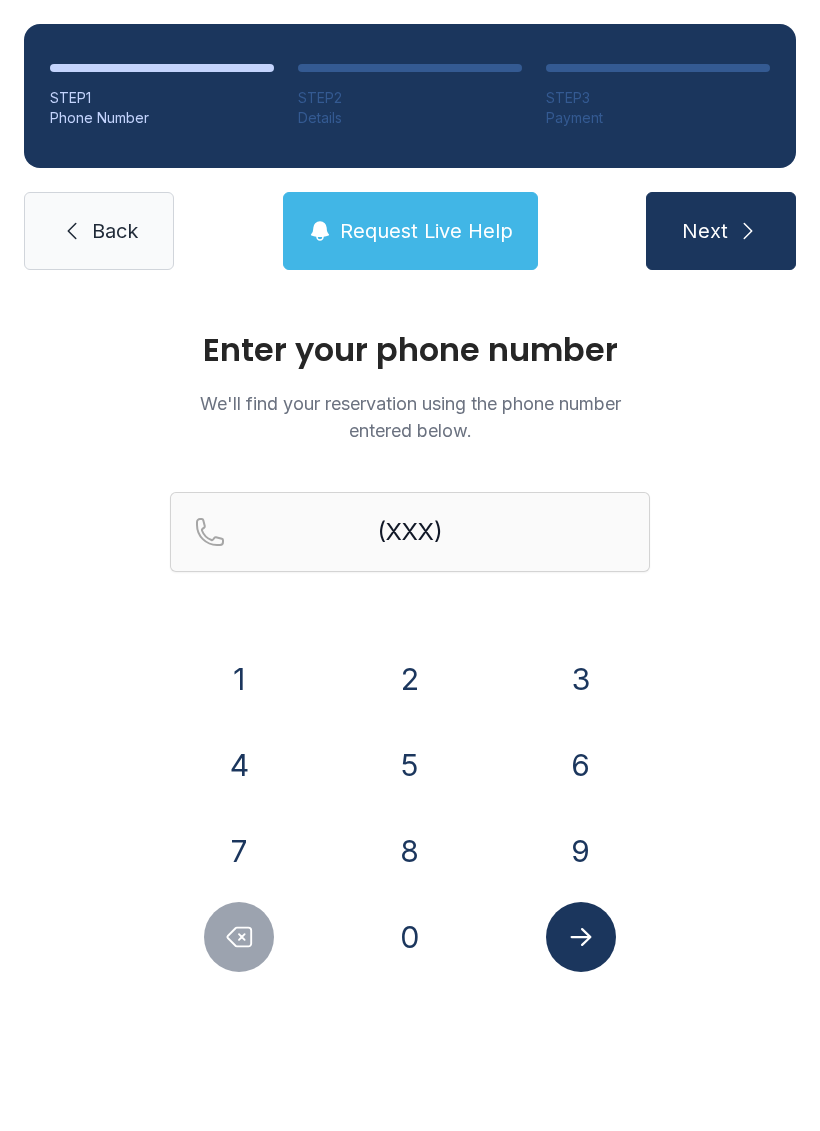 click on "4" at bounding box center (239, 679) 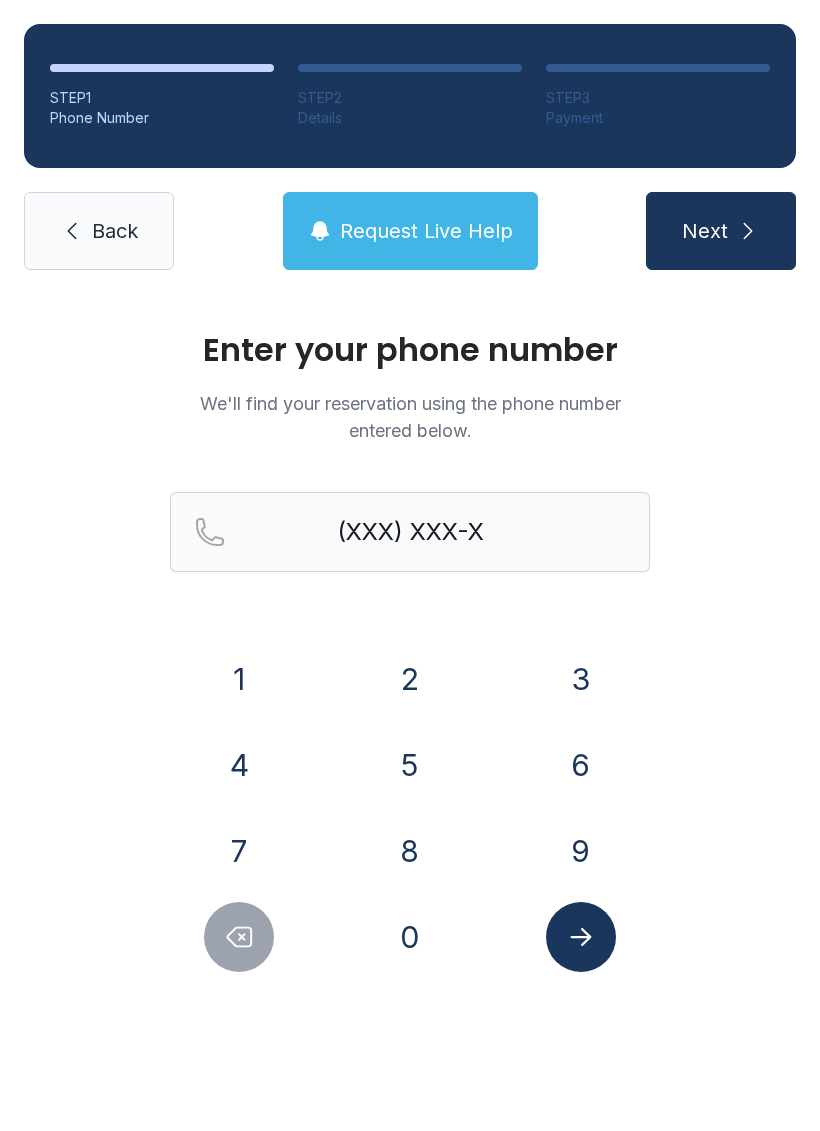 click on "3" at bounding box center [239, 679] 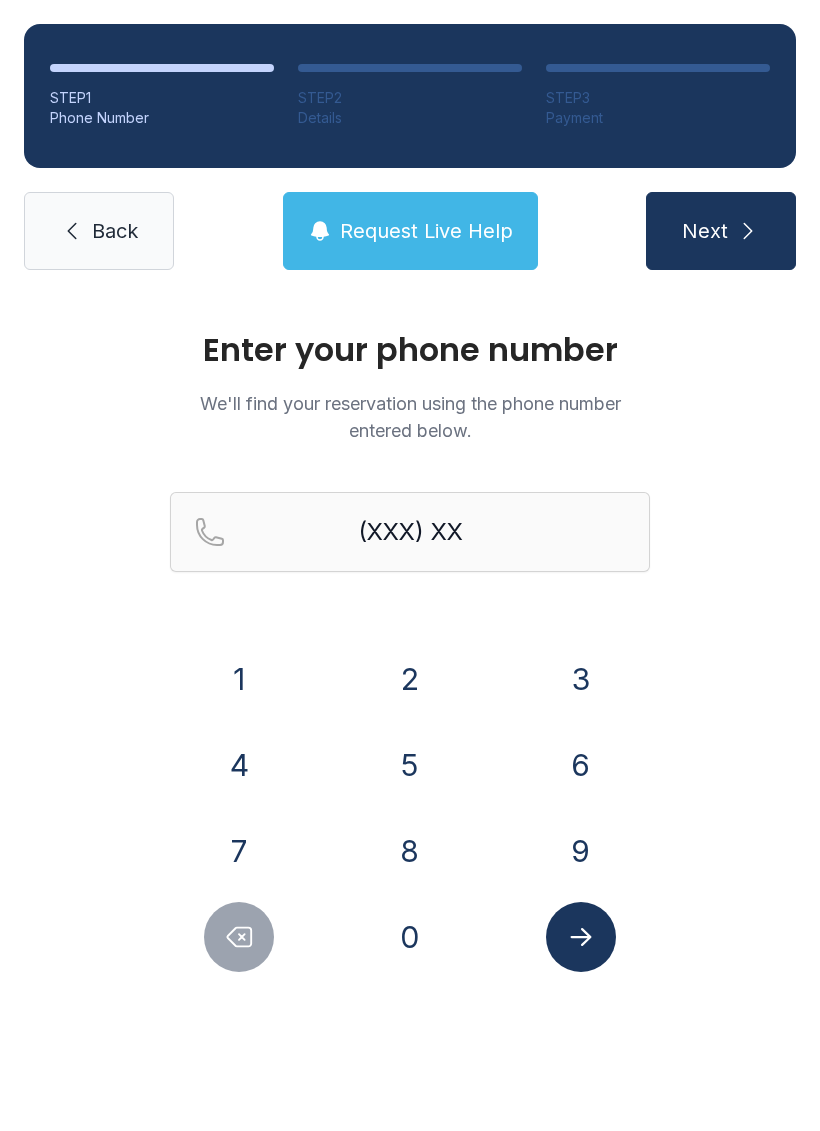 click on "7" at bounding box center [239, 679] 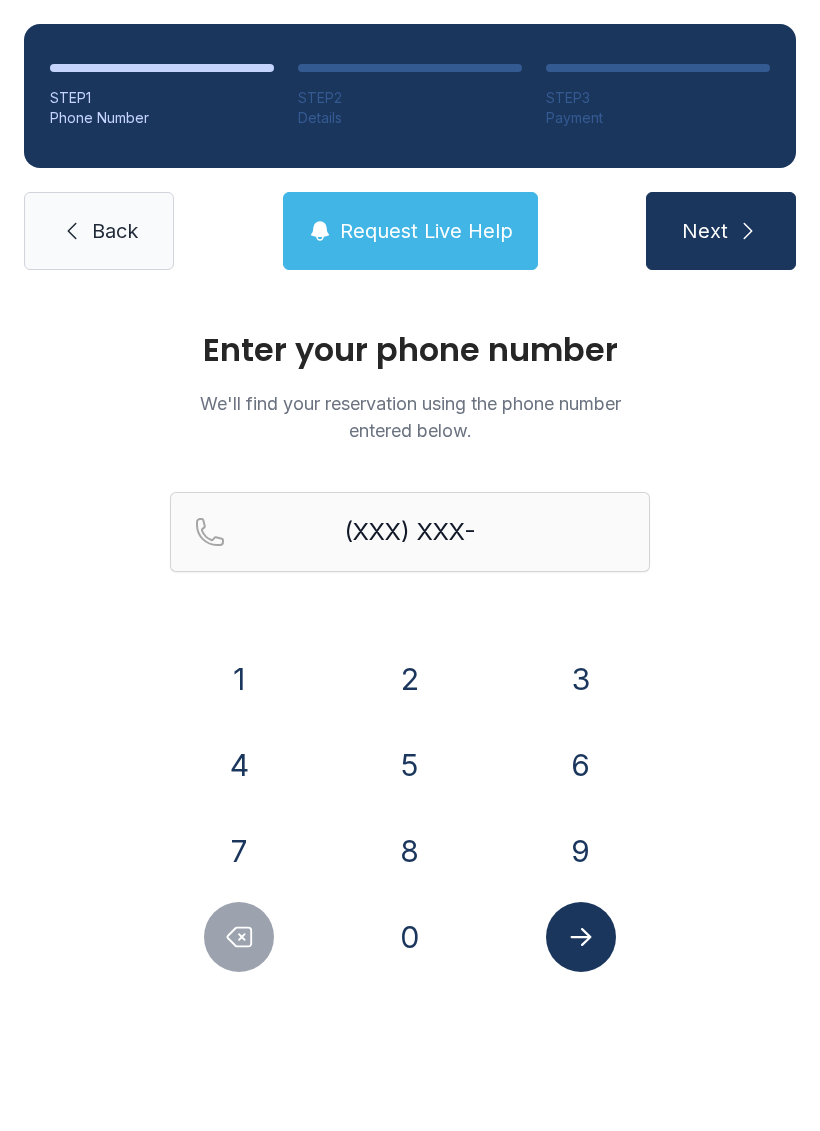 click on "4" at bounding box center [239, 679] 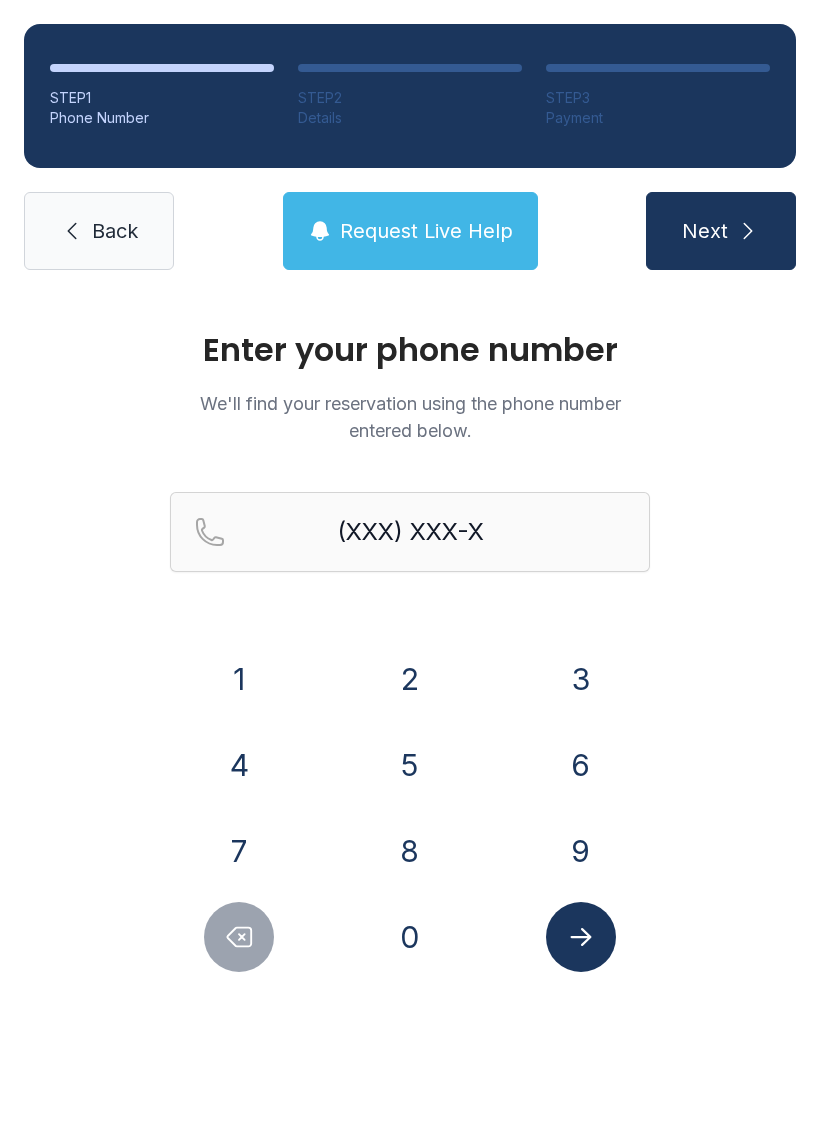 click on "5" at bounding box center [239, 679] 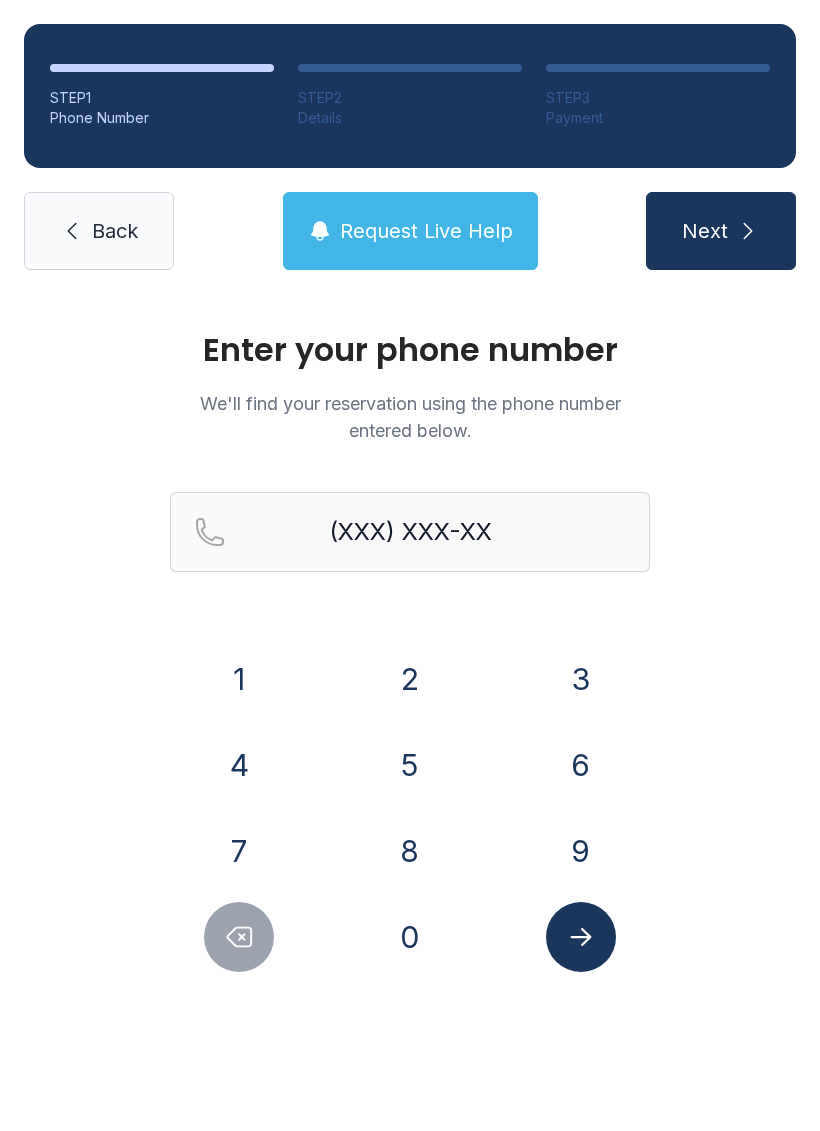 click on "8" at bounding box center [239, 679] 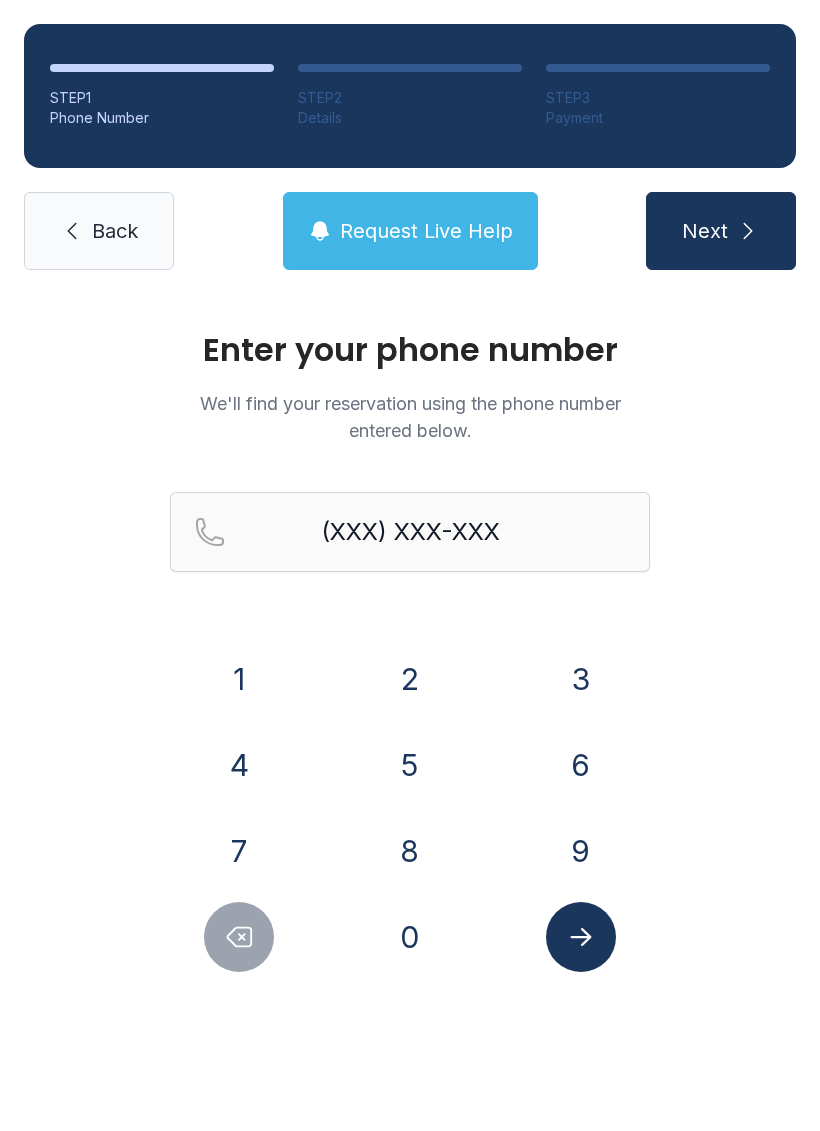 click on "0" at bounding box center (239, 679) 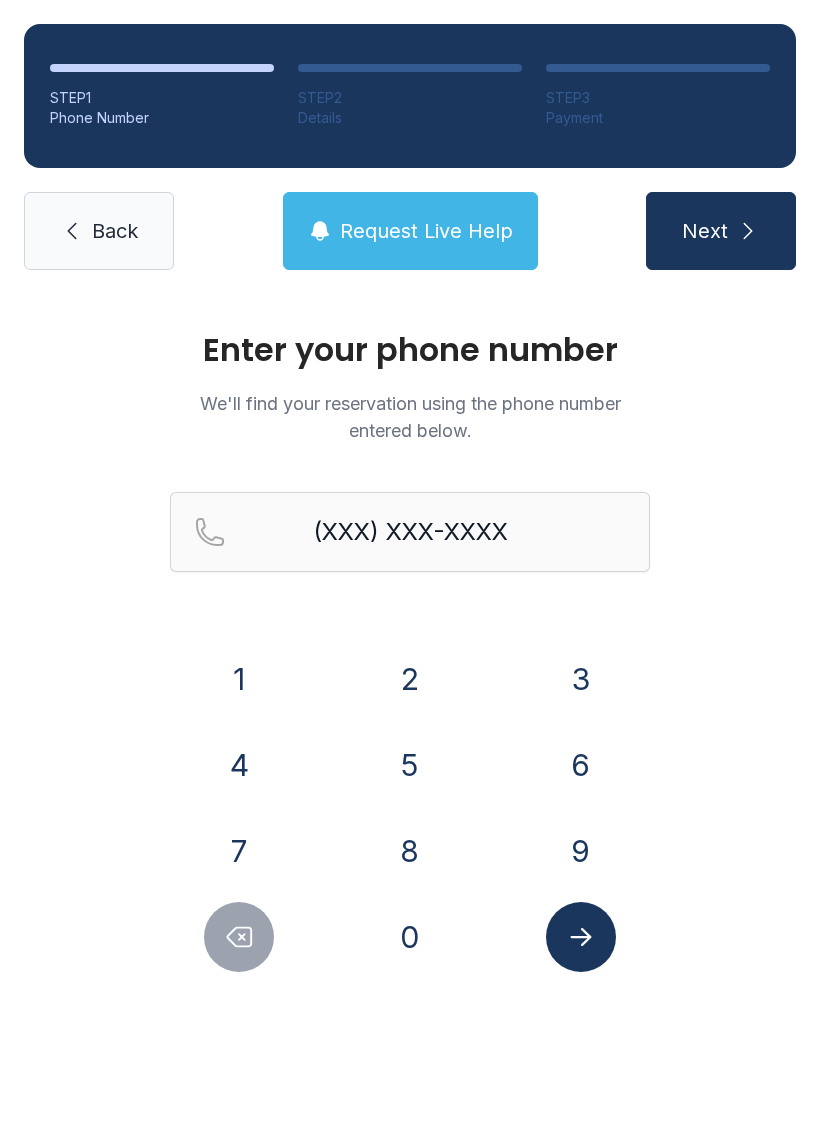 click at bounding box center (748, 231) 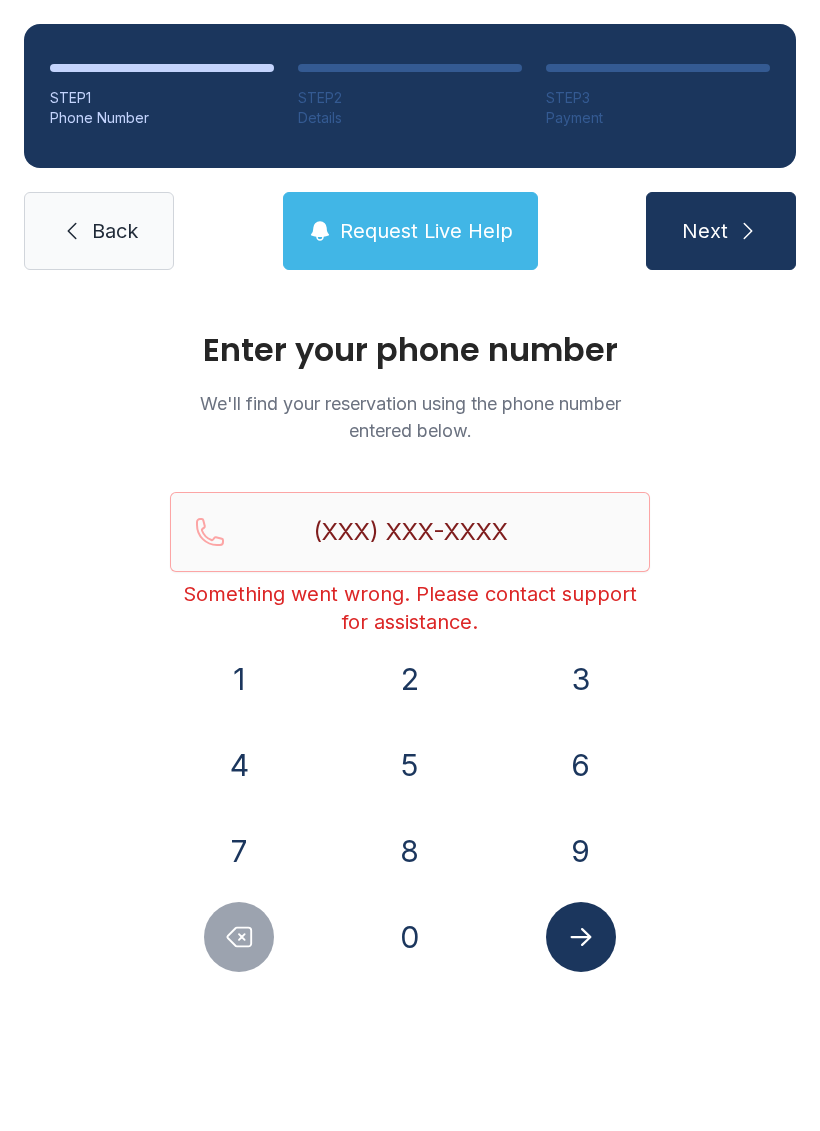 click on "Request Live Help" at bounding box center (410, 231) 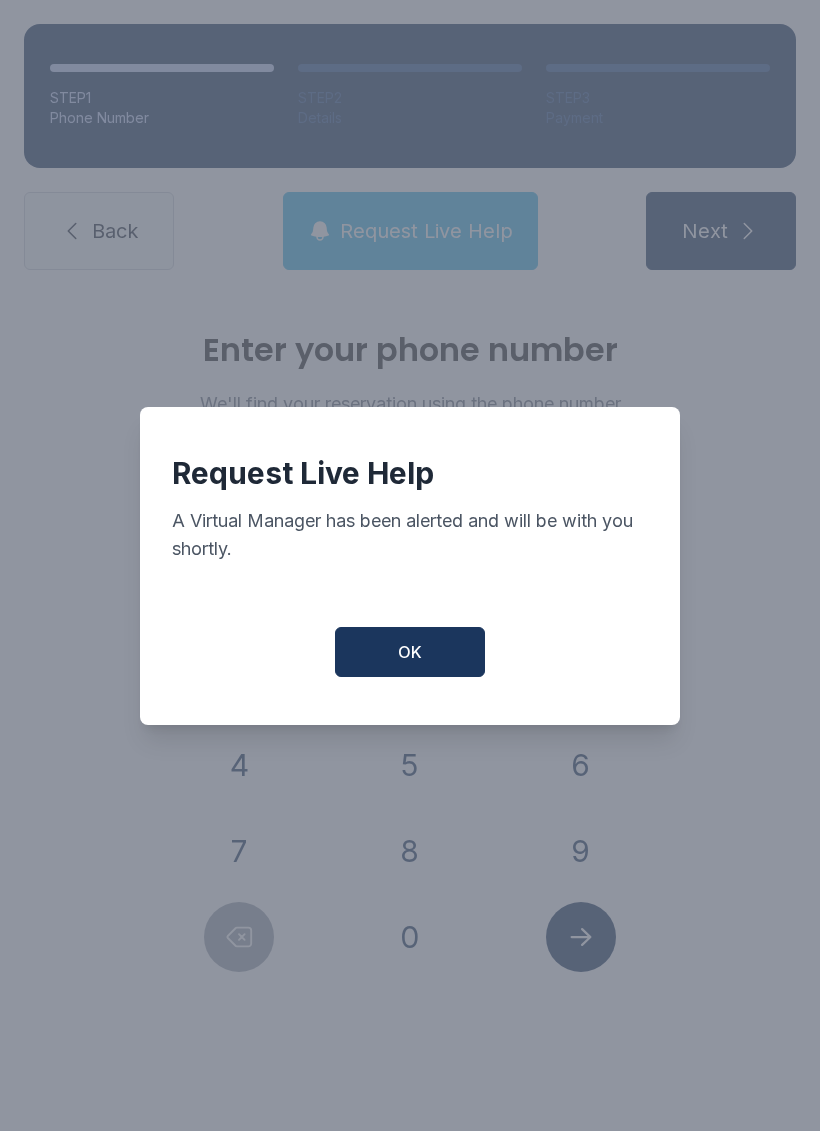 click on "OK" at bounding box center [410, 652] 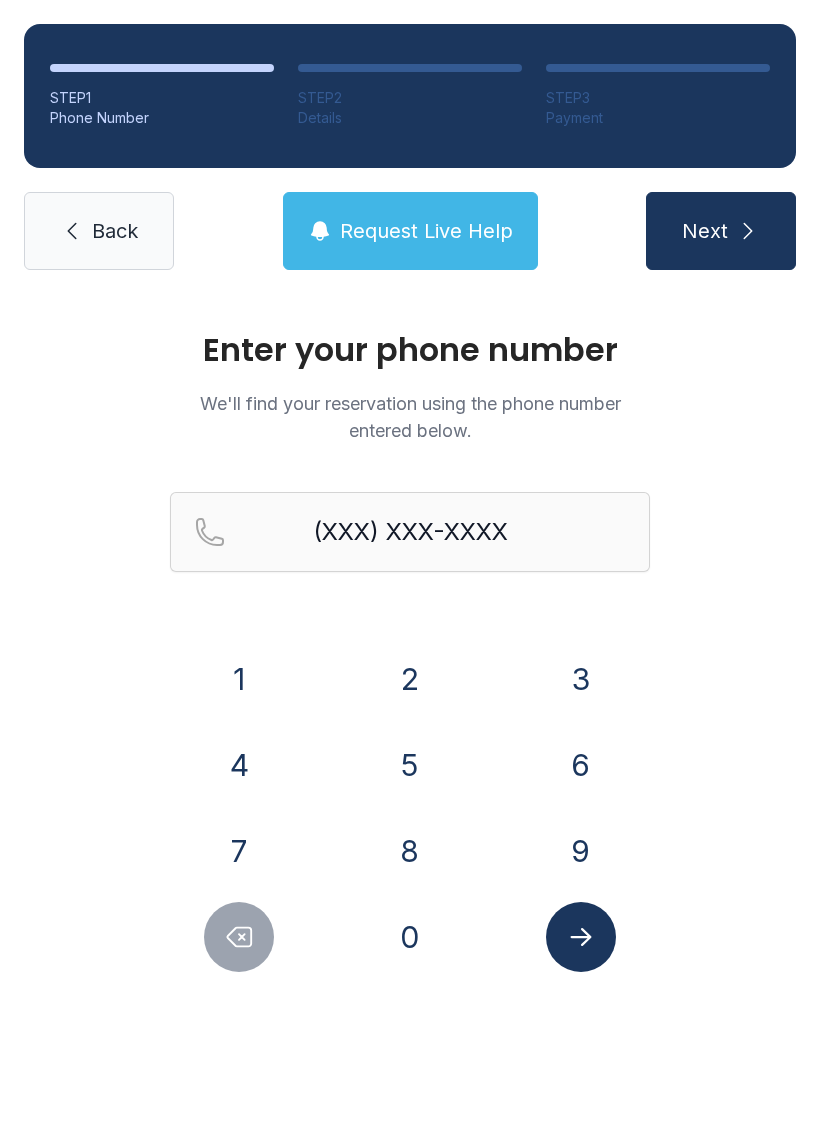 click on "Back" at bounding box center [115, 231] 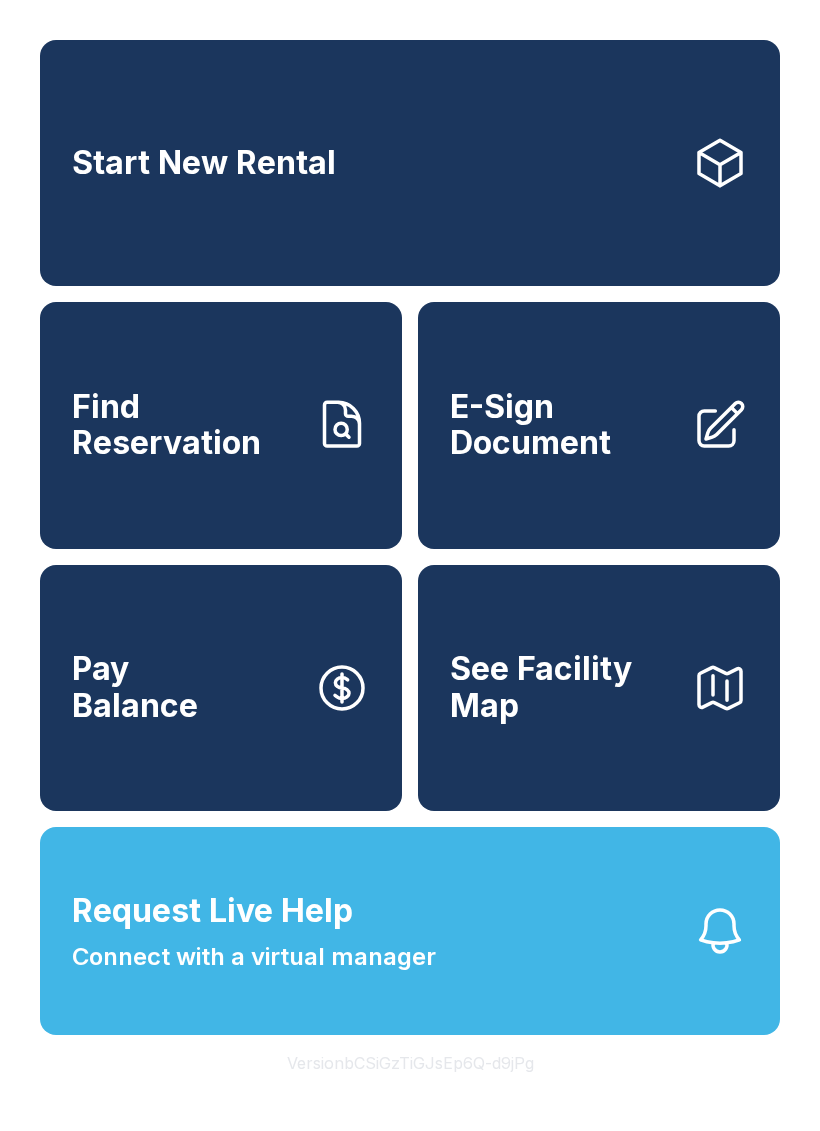 click on "Request Live Help Connect with a virtual manager" at bounding box center [410, 931] 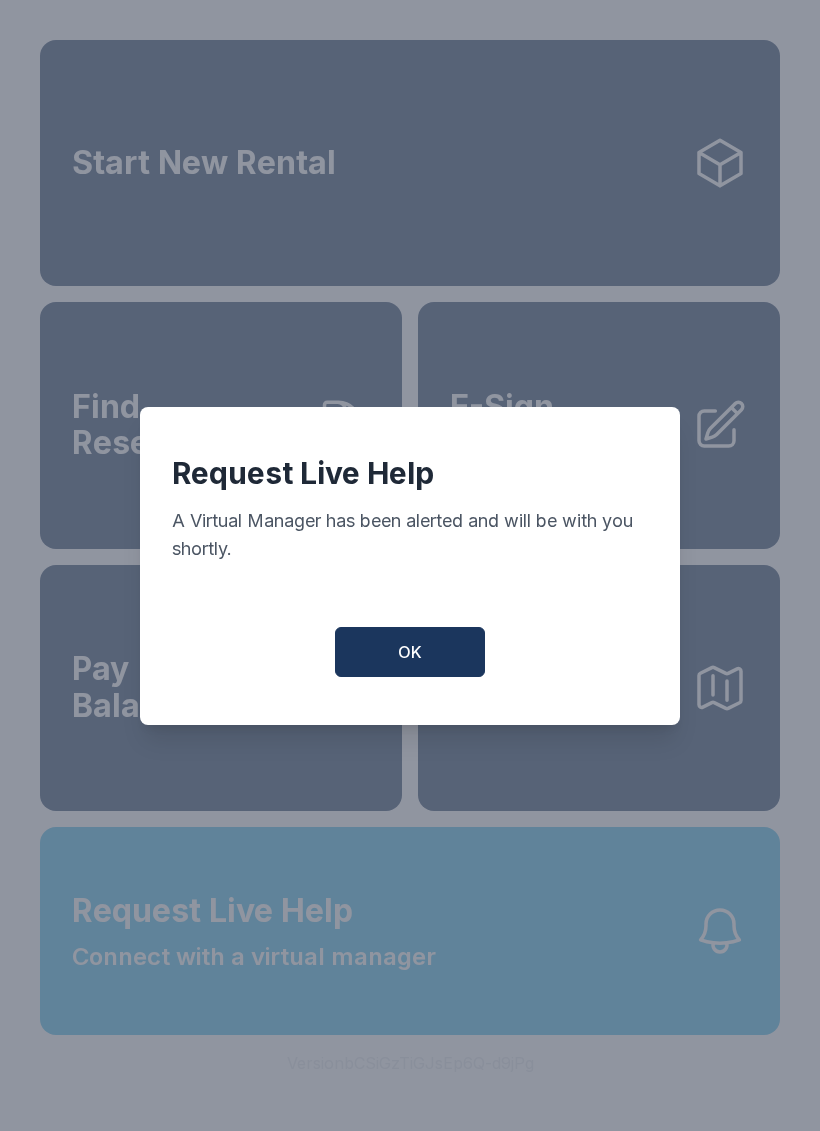 click on "OK" at bounding box center [410, 652] 